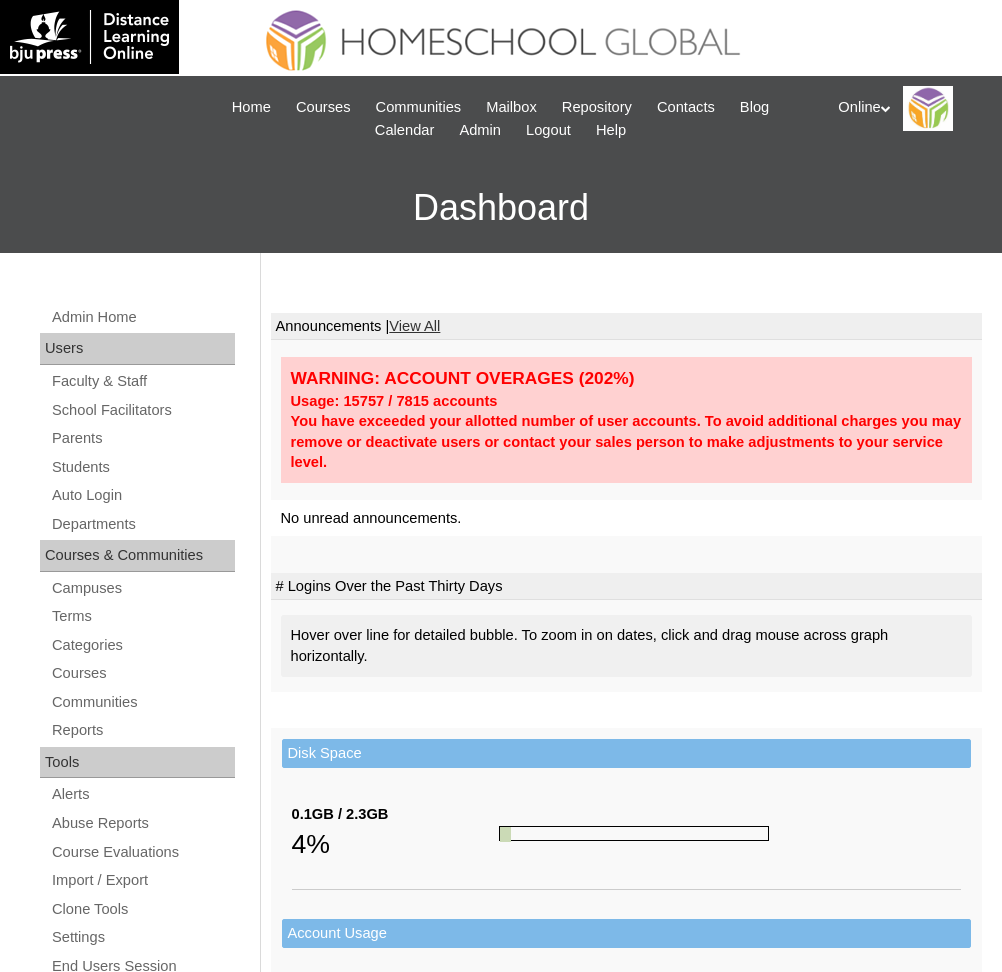 scroll, scrollTop: 0, scrollLeft: 0, axis: both 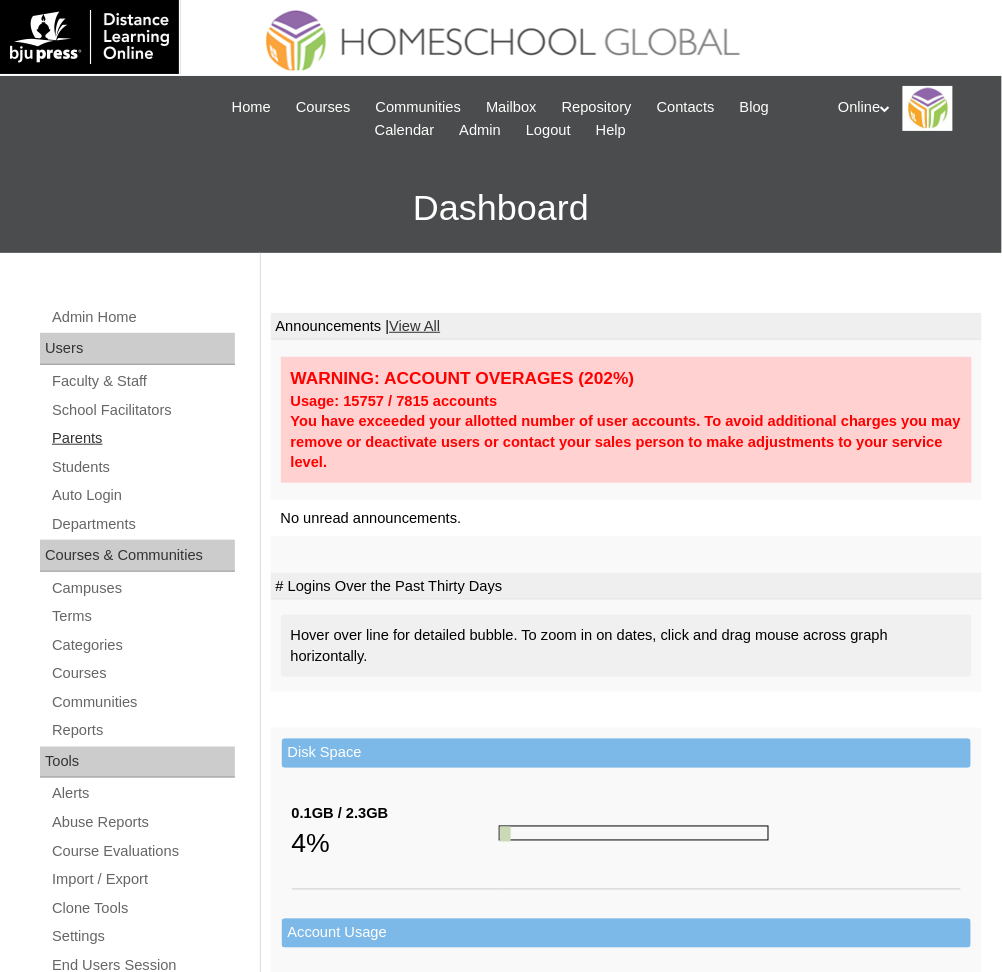 click on "Parents" at bounding box center [142, 438] 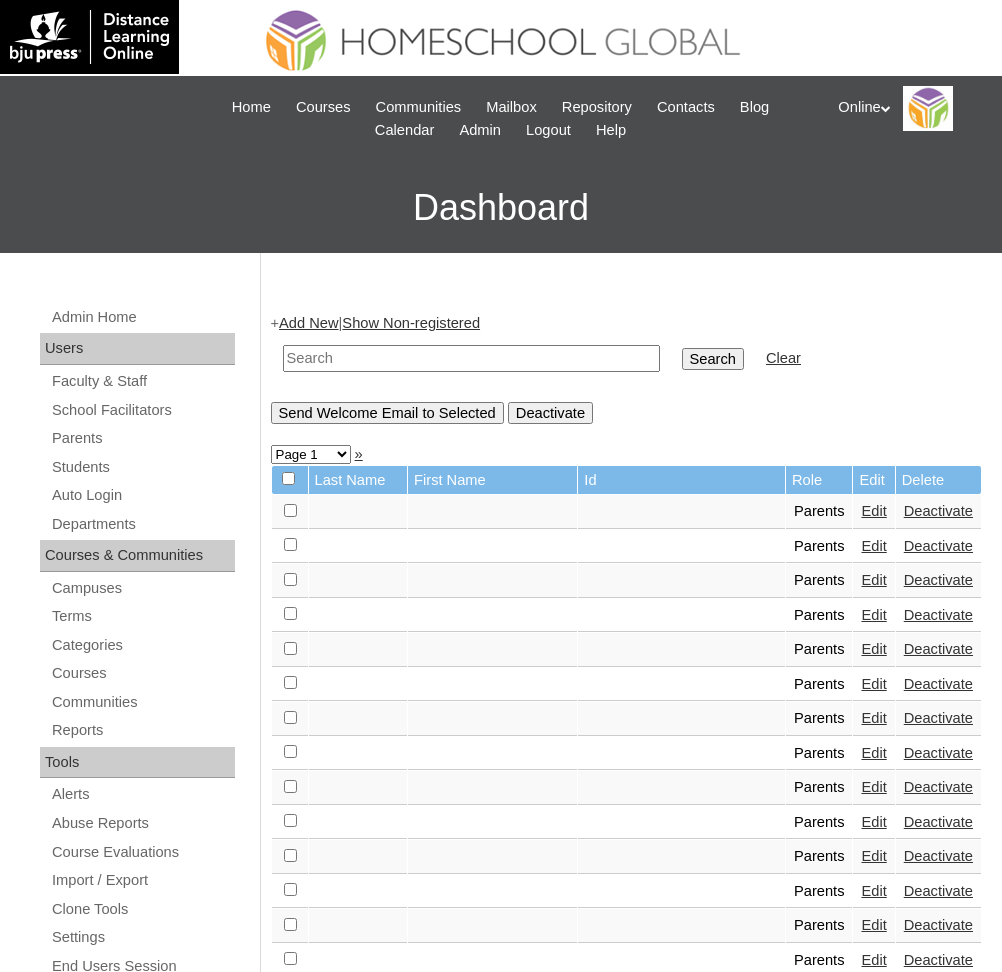scroll, scrollTop: 0, scrollLeft: 0, axis: both 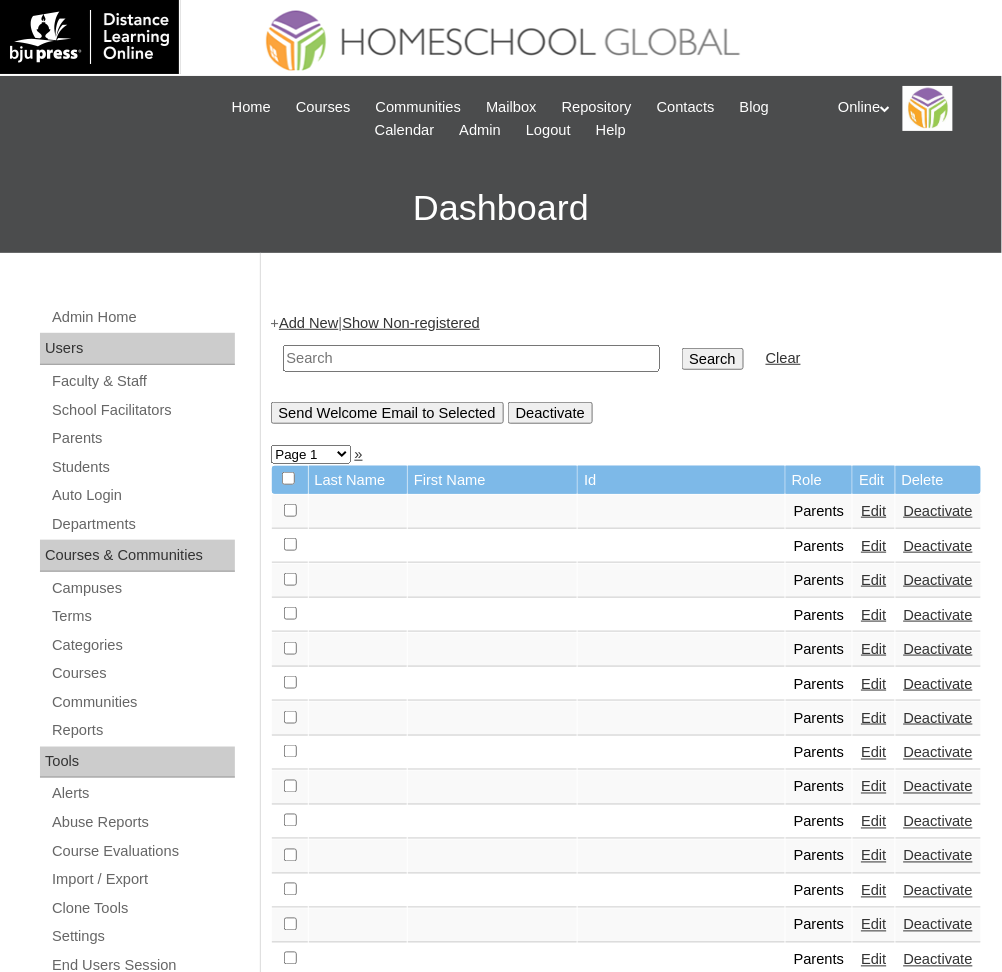 click on "Add New" at bounding box center [308, 323] 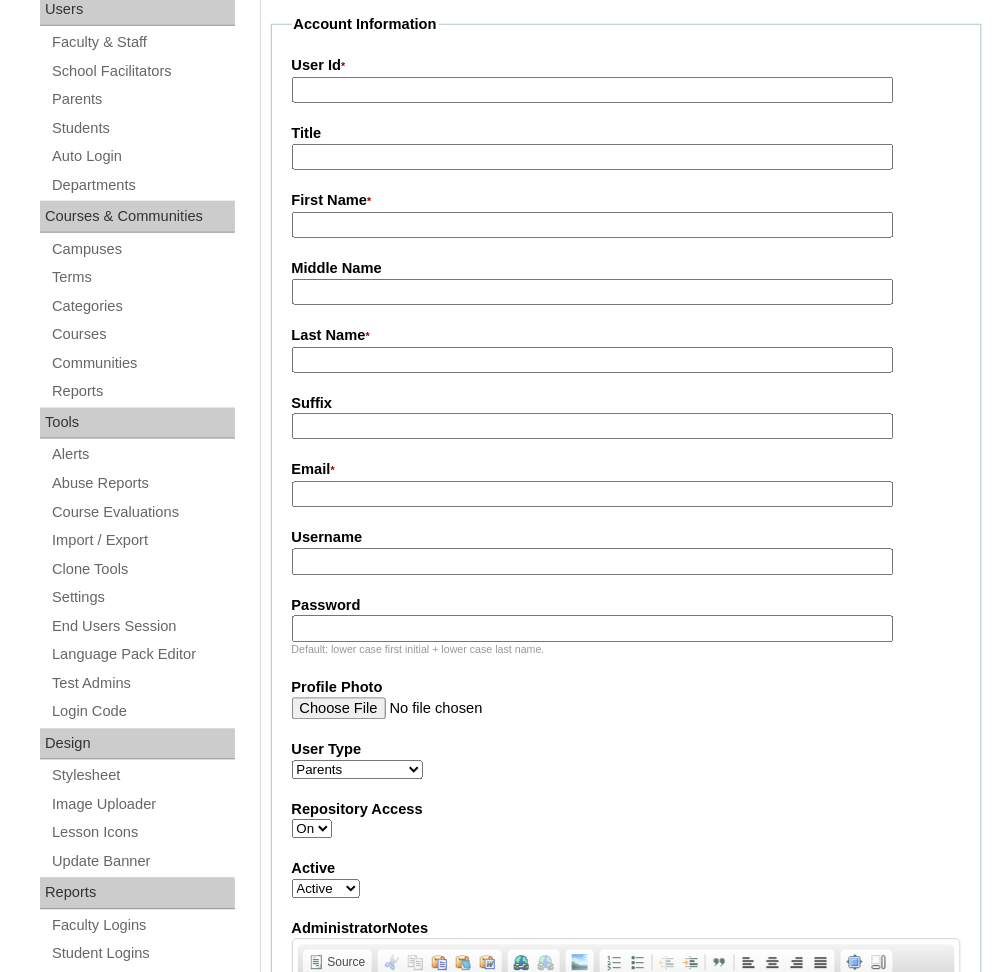 scroll, scrollTop: 358, scrollLeft: 0, axis: vertical 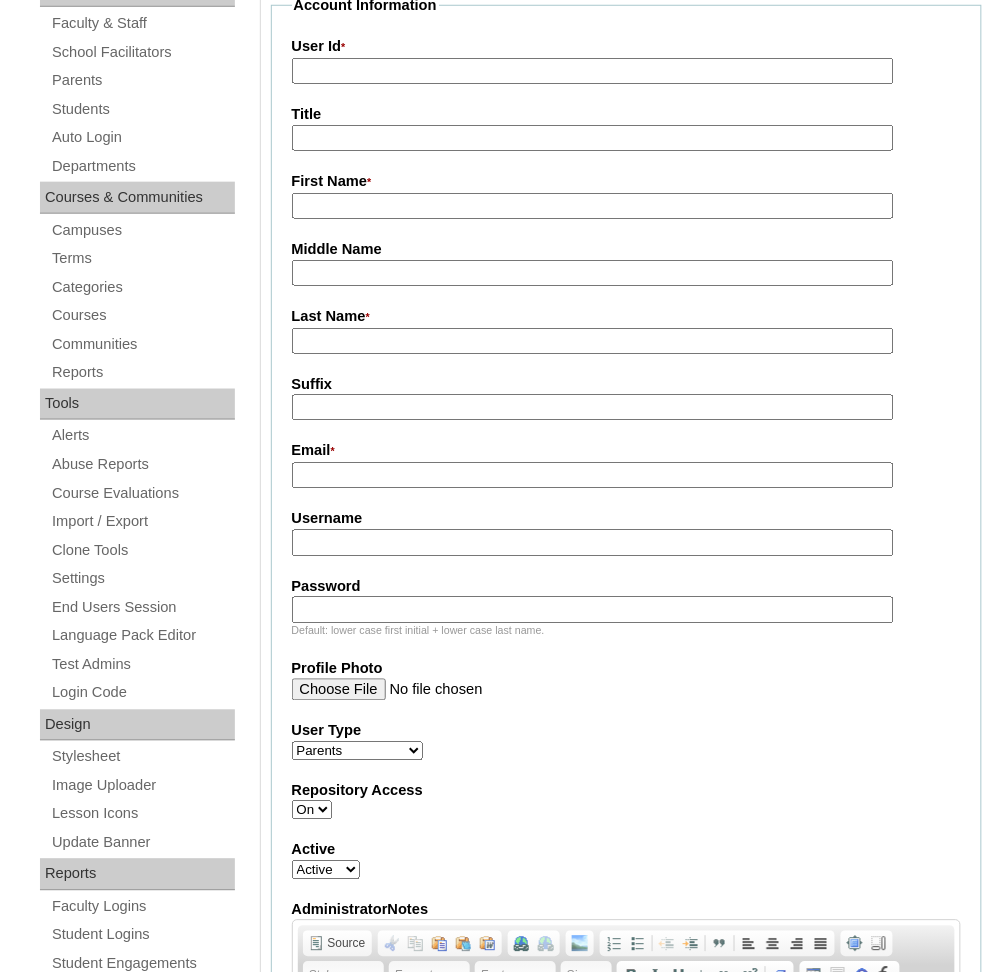 click on "Username" at bounding box center [593, 543] 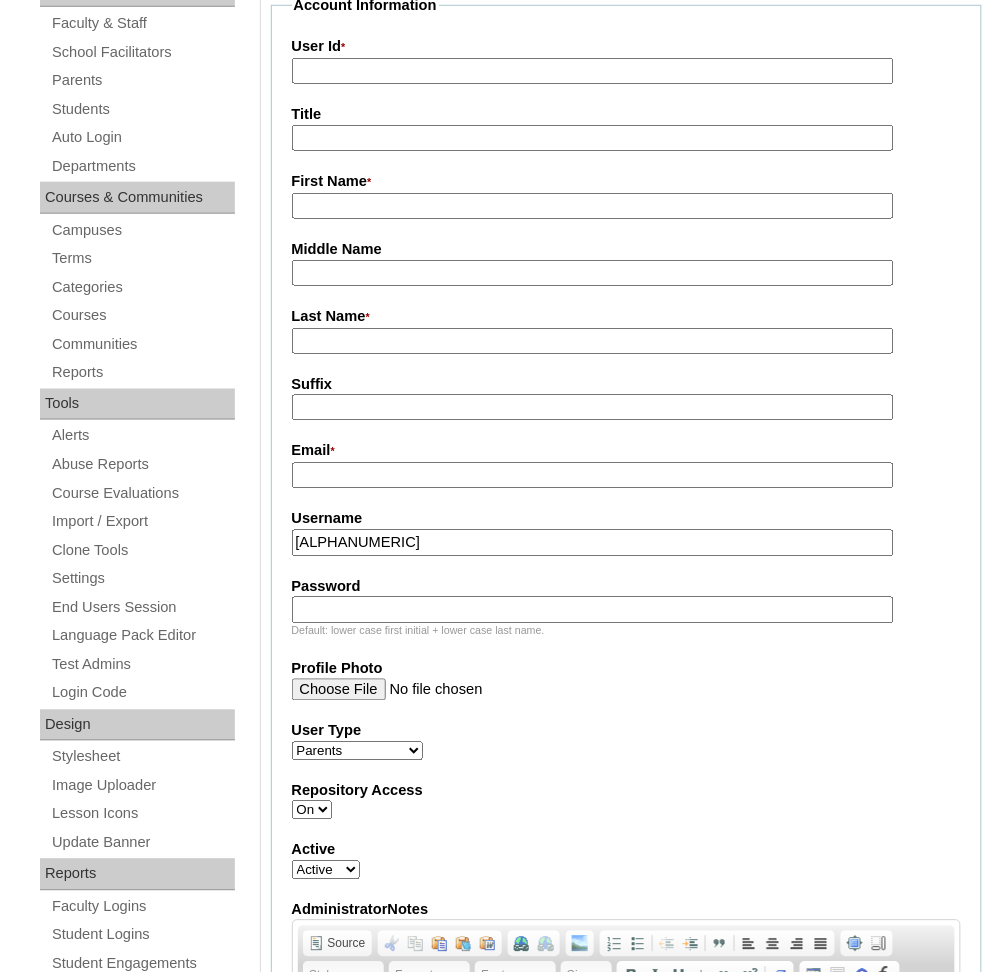 type on "s.dayag2025" 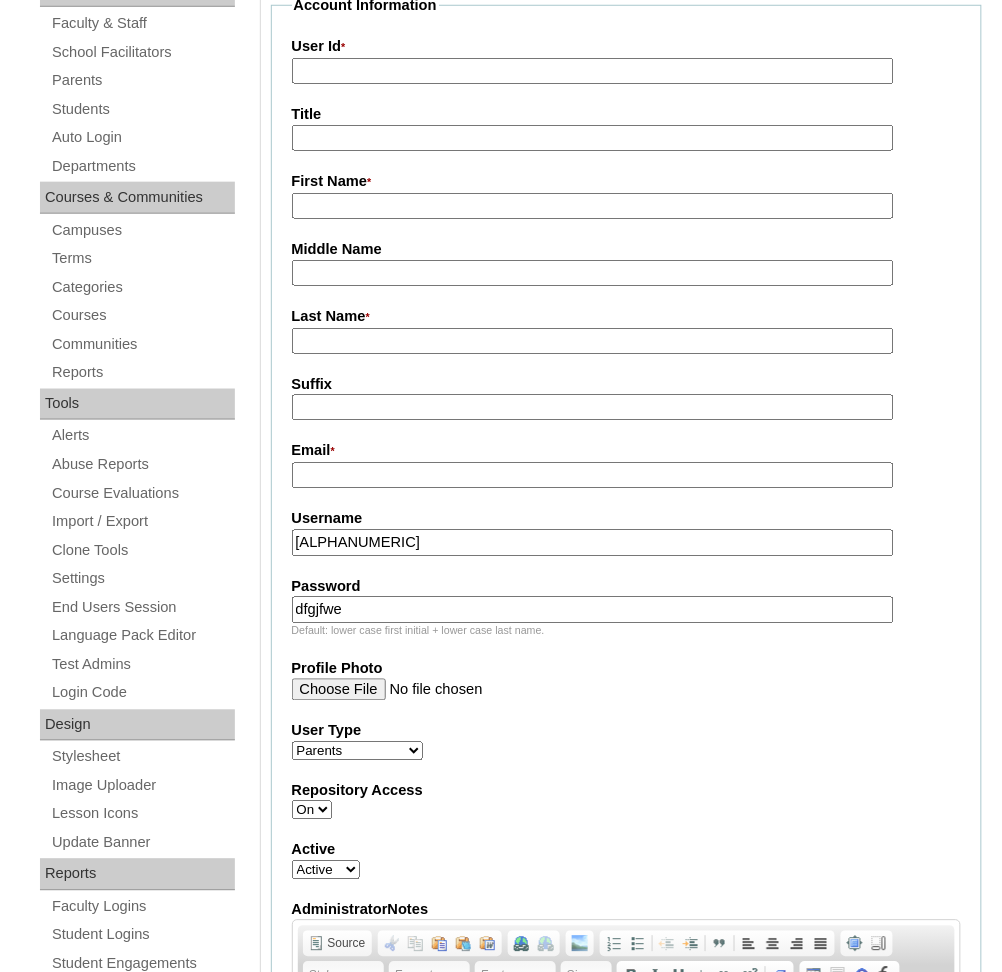 type on "dfgjfwe" 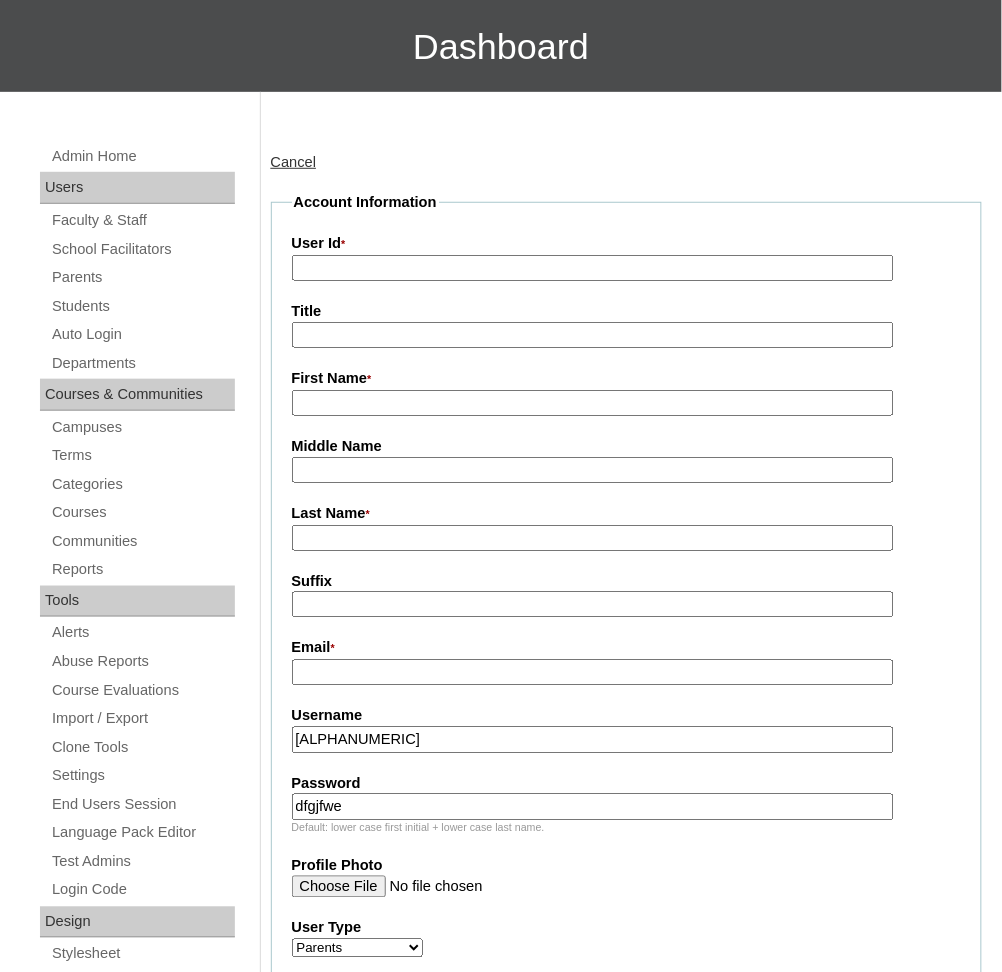 scroll, scrollTop: 160, scrollLeft: 0, axis: vertical 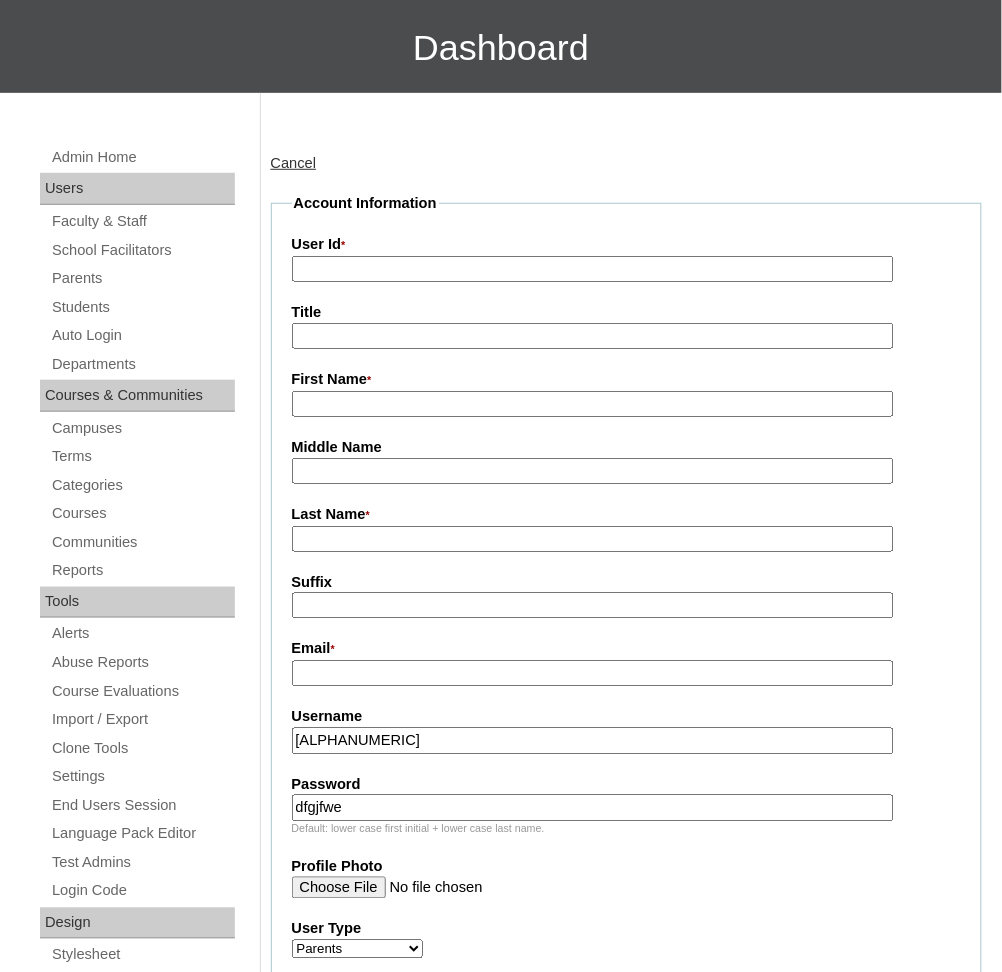 click on "User Id  *" at bounding box center (593, 269) 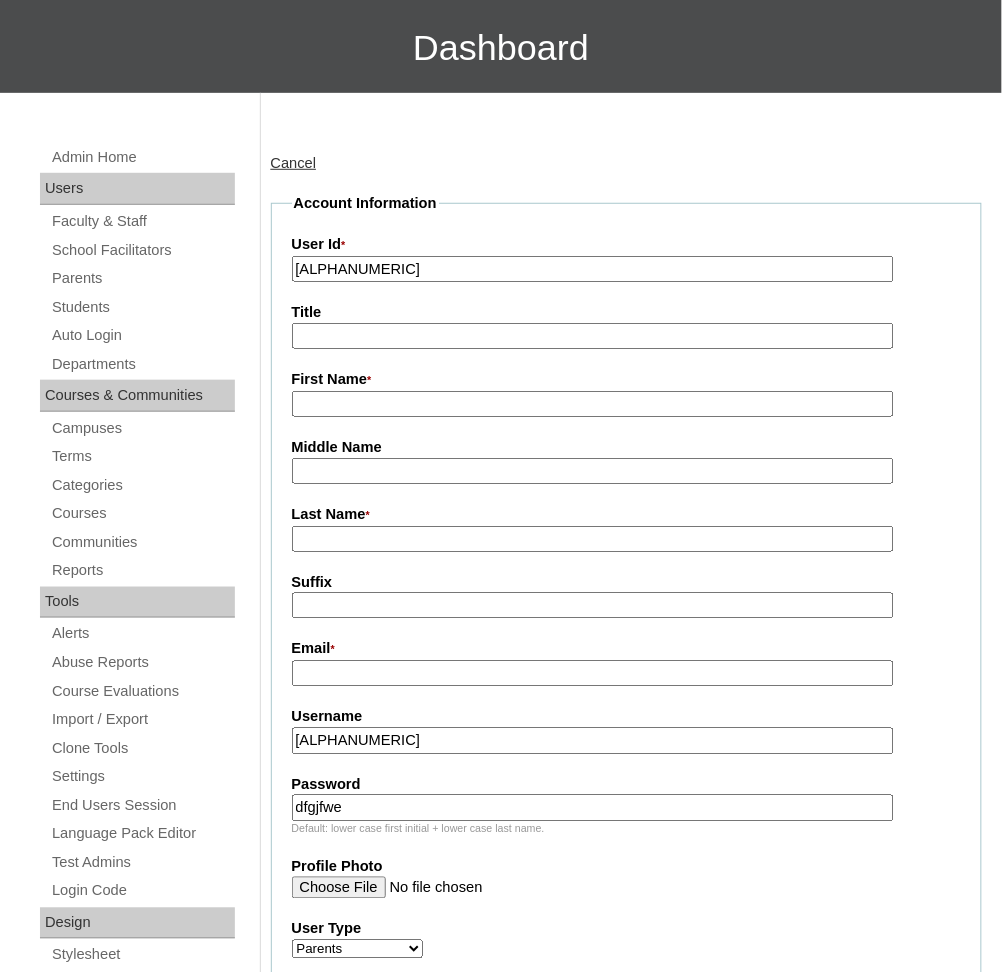 type on "HGP0123-OACAD2025" 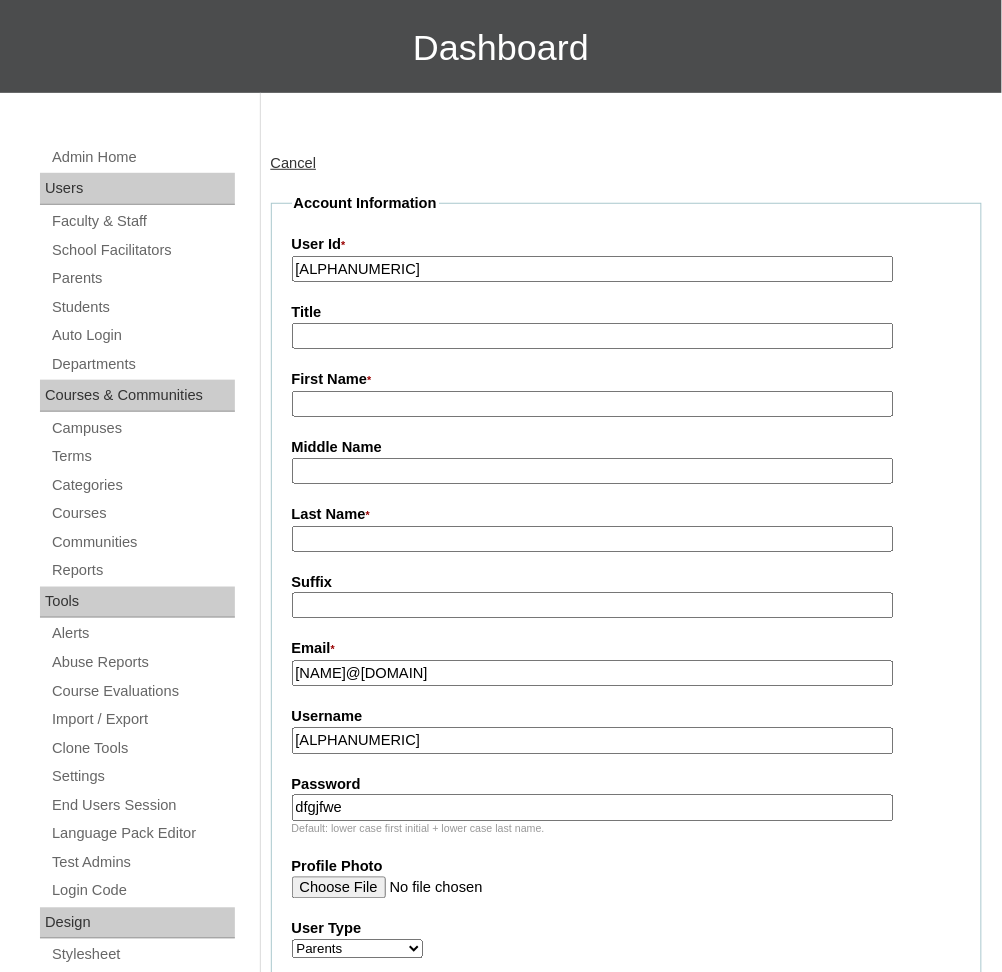 type on "leidynoel0@gmail.com" 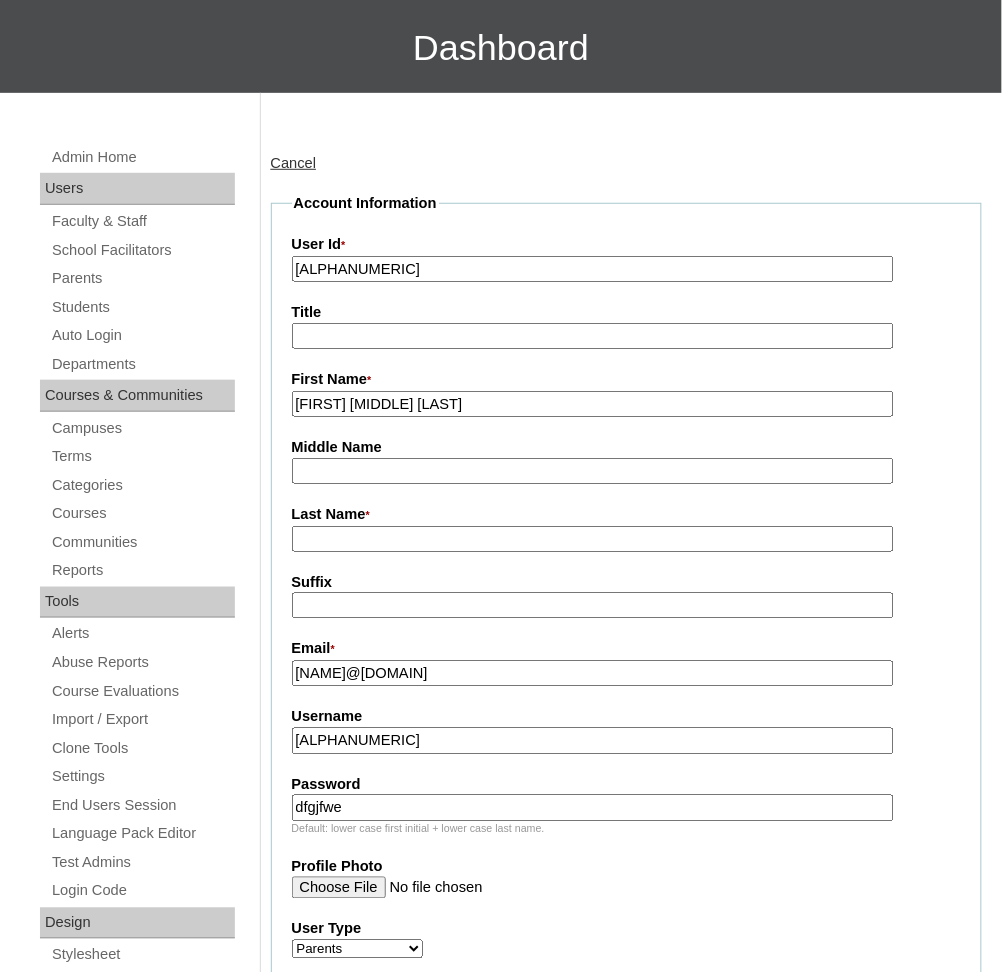 click on "Leidy Irene Dacanay" at bounding box center (593, 404) 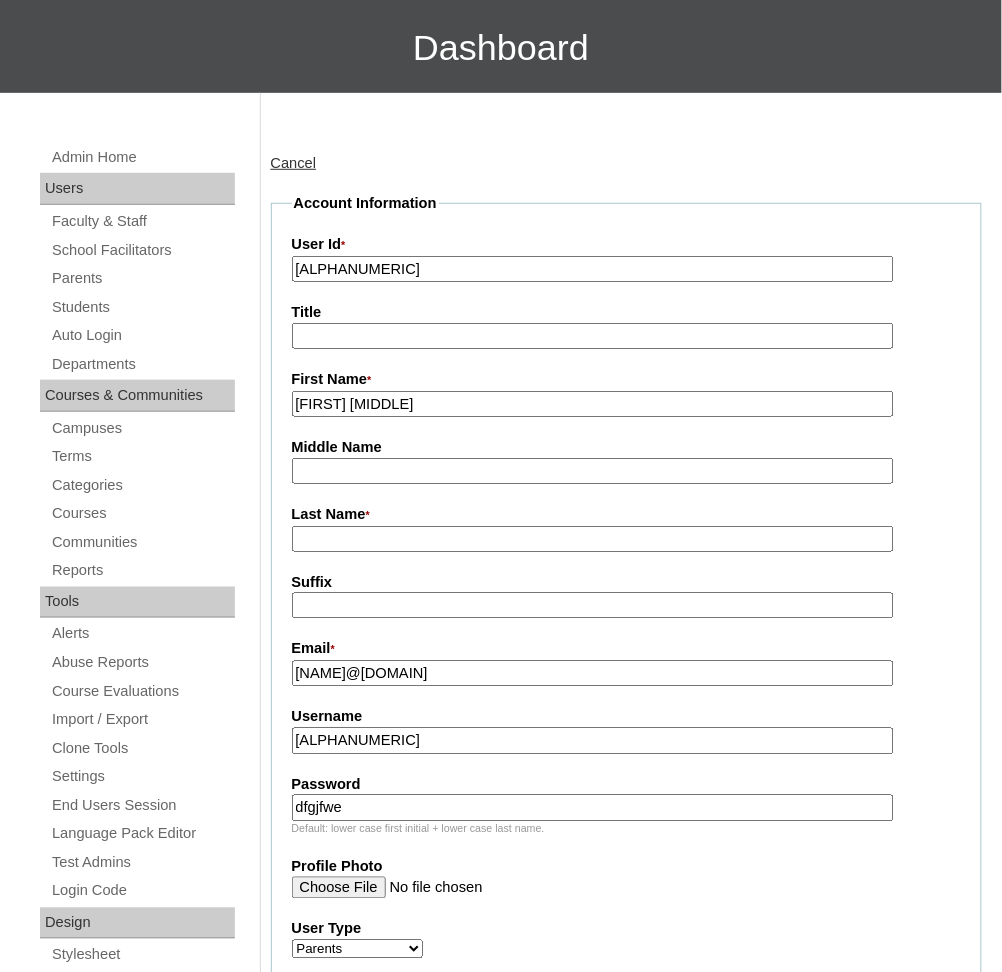 type on "Leidy Irene" 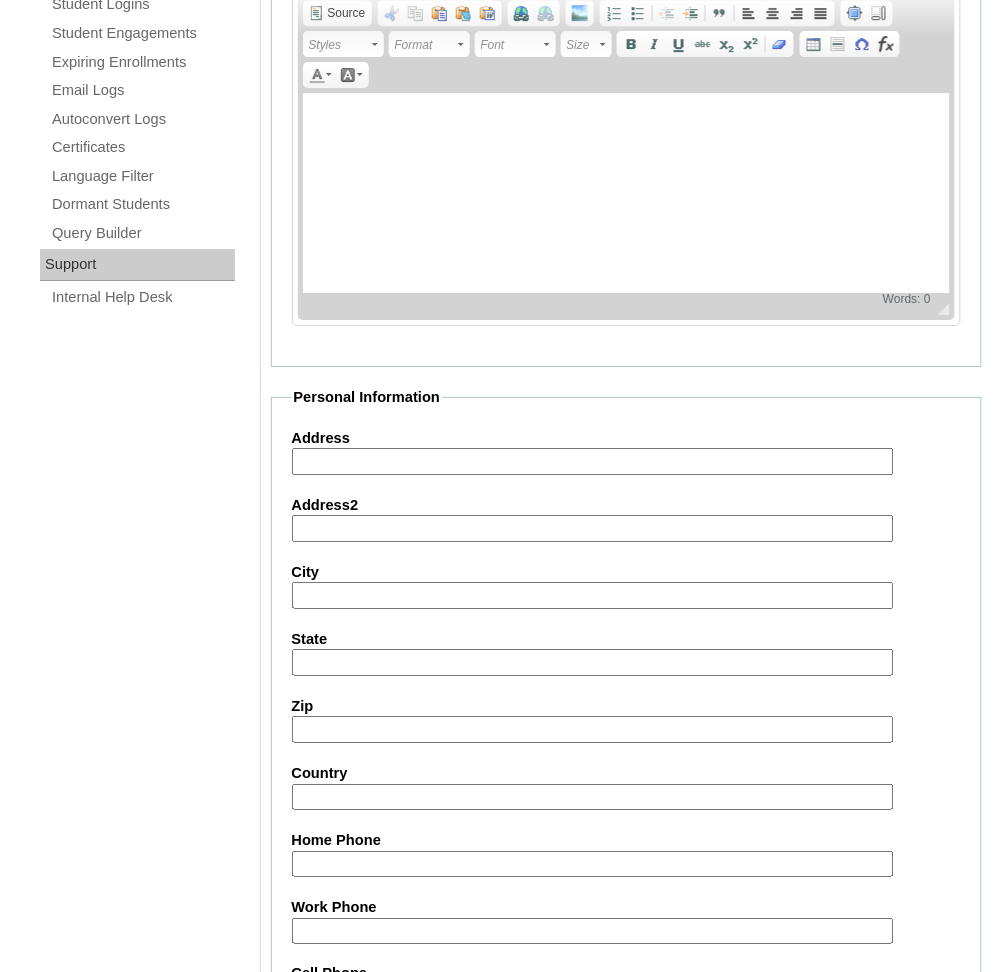 scroll, scrollTop: 1769, scrollLeft: 0, axis: vertical 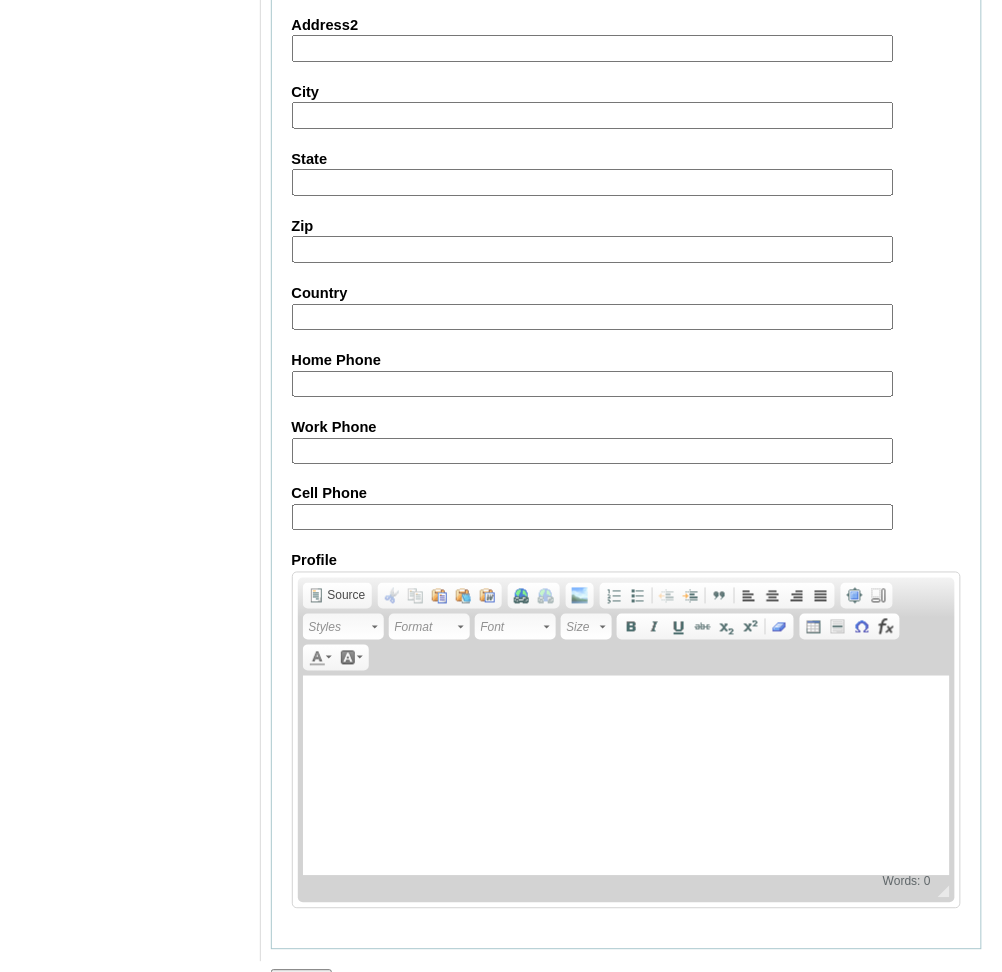 type on "Dacanay 2025" 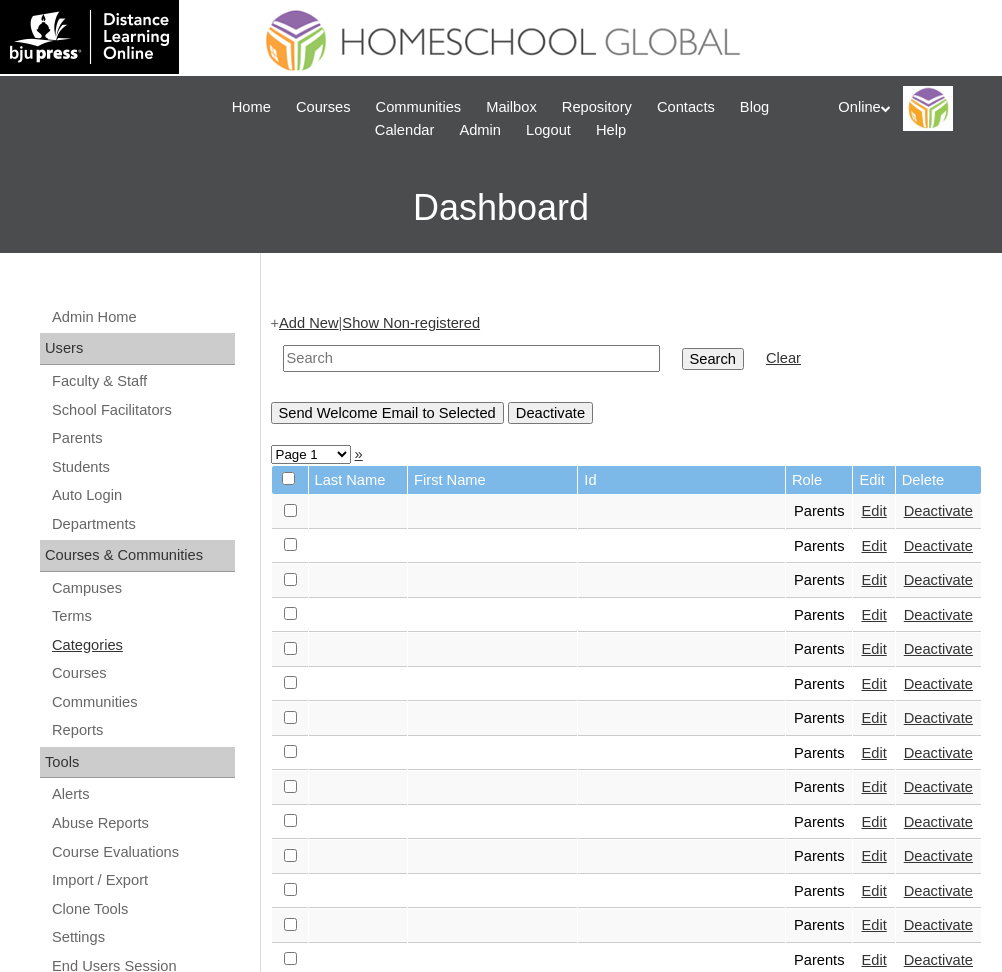 scroll, scrollTop: 0, scrollLeft: 0, axis: both 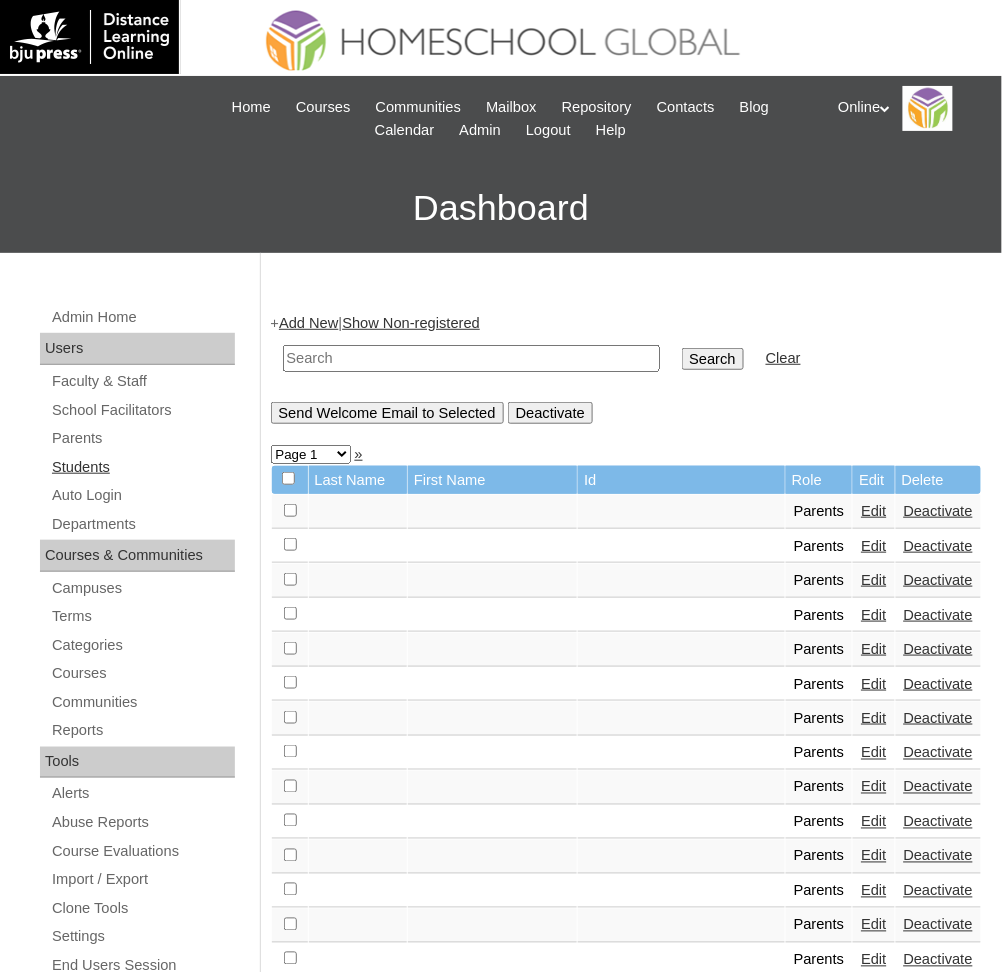 click on "Students" at bounding box center [142, 467] 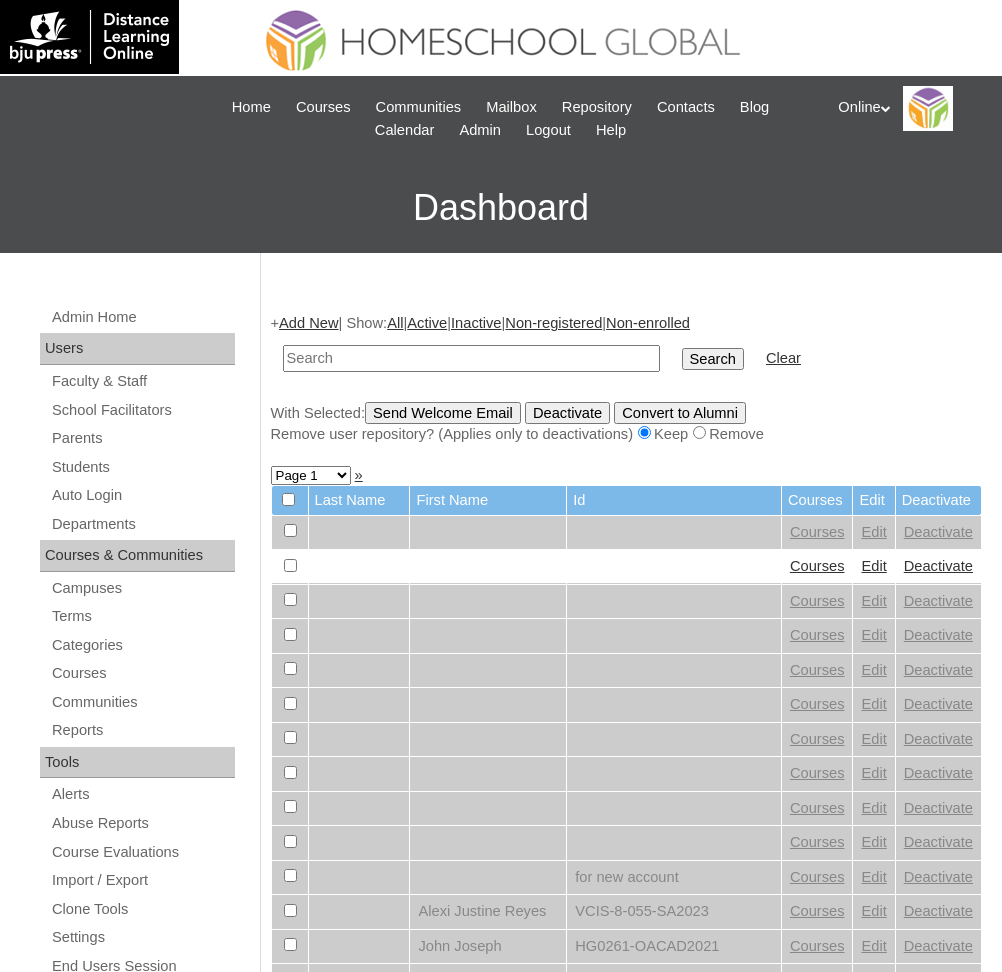 scroll, scrollTop: 0, scrollLeft: 0, axis: both 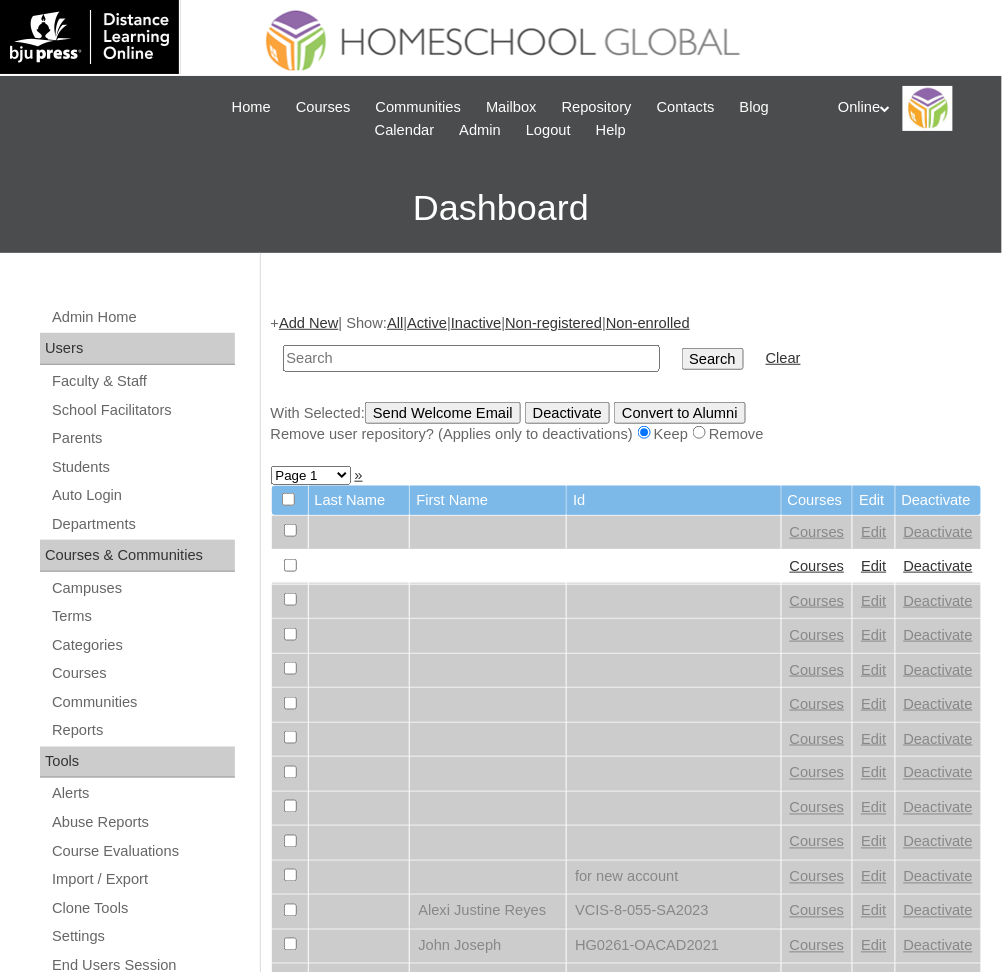 click on "Add New" at bounding box center [308, 323] 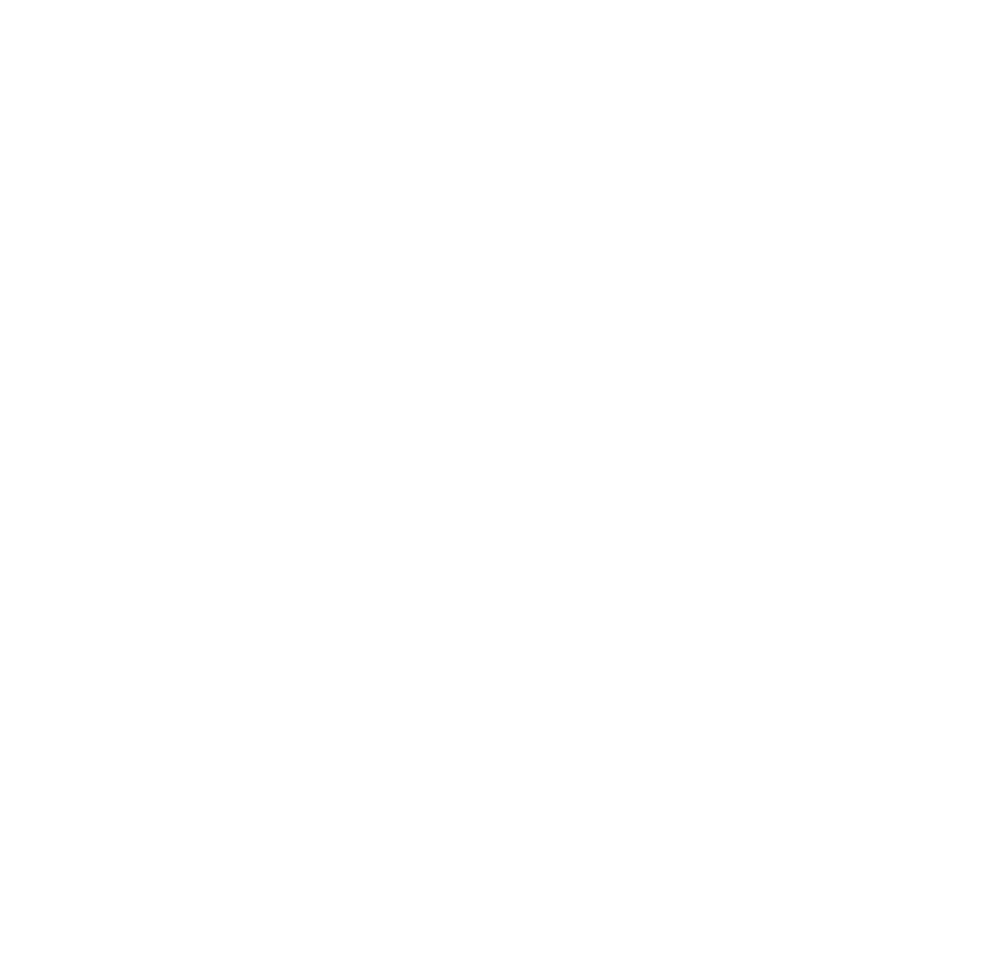 scroll, scrollTop: 0, scrollLeft: 0, axis: both 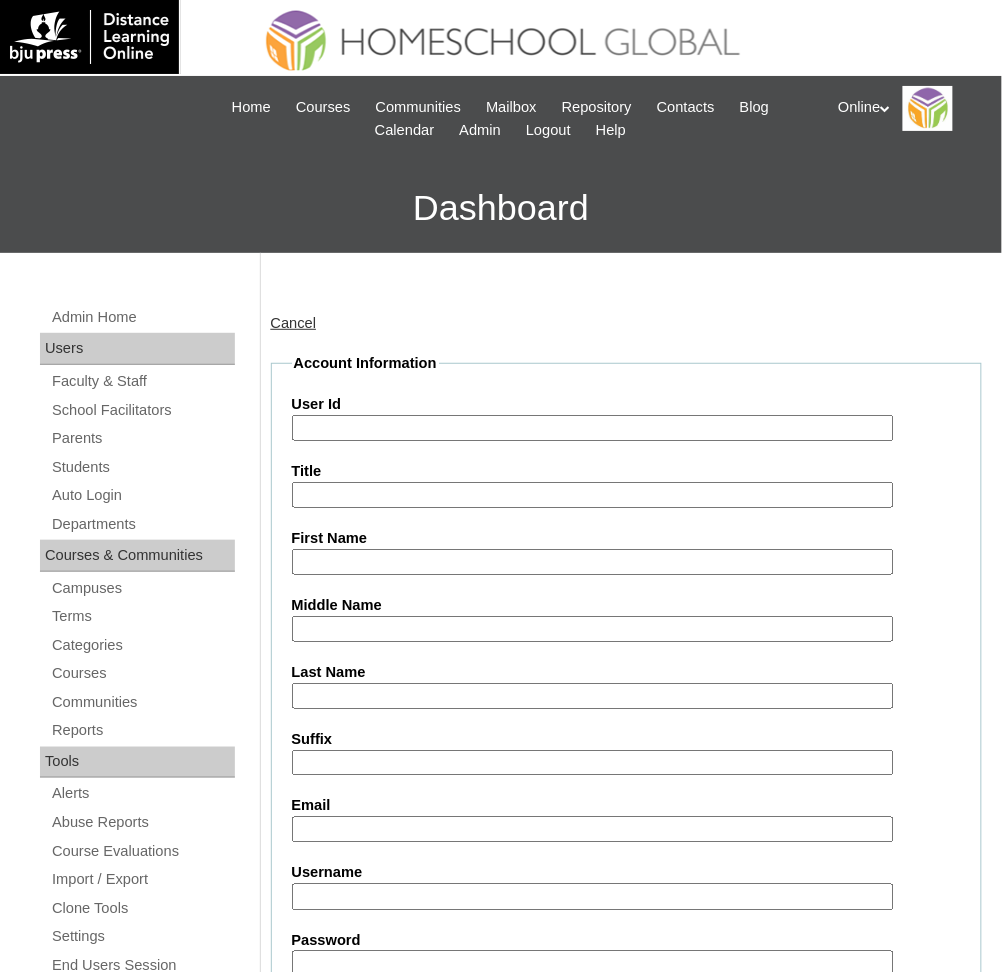 click on "First Name" at bounding box center (593, 562) 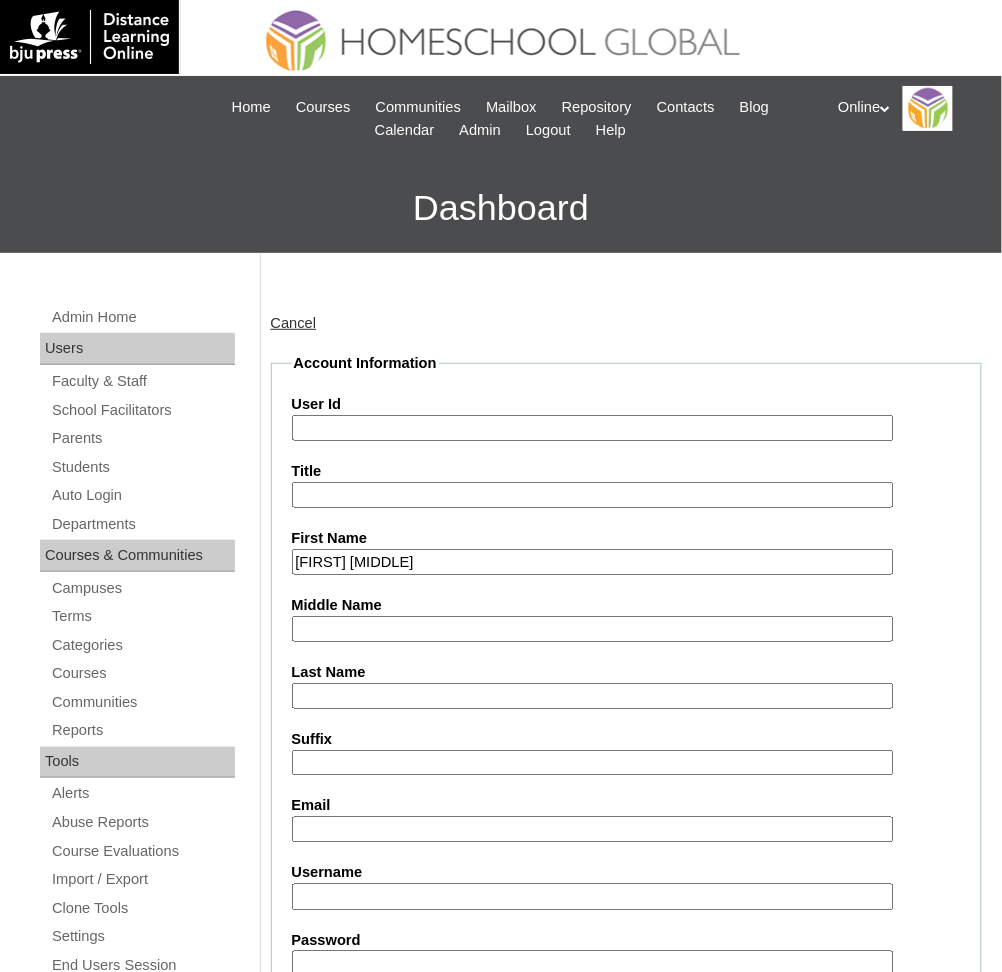 type on "[FIRST] [MIDDLE]" 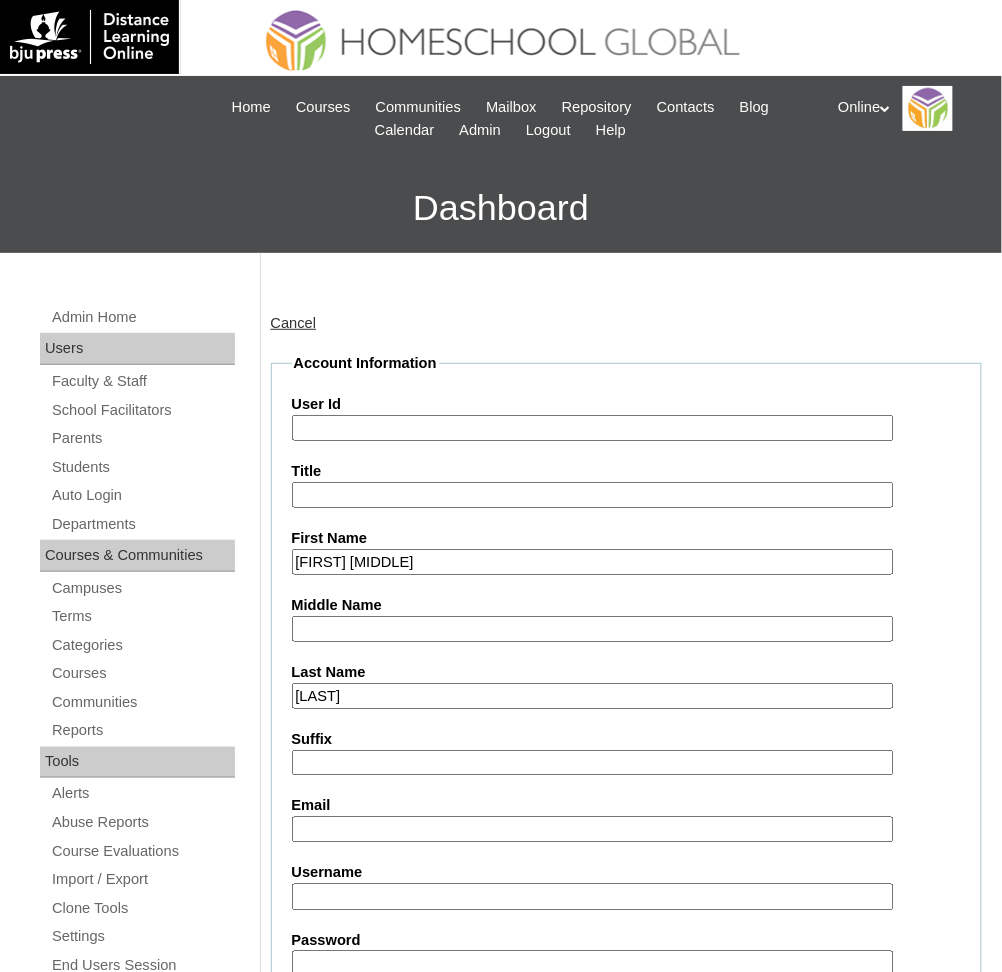 type on "[LAST]" 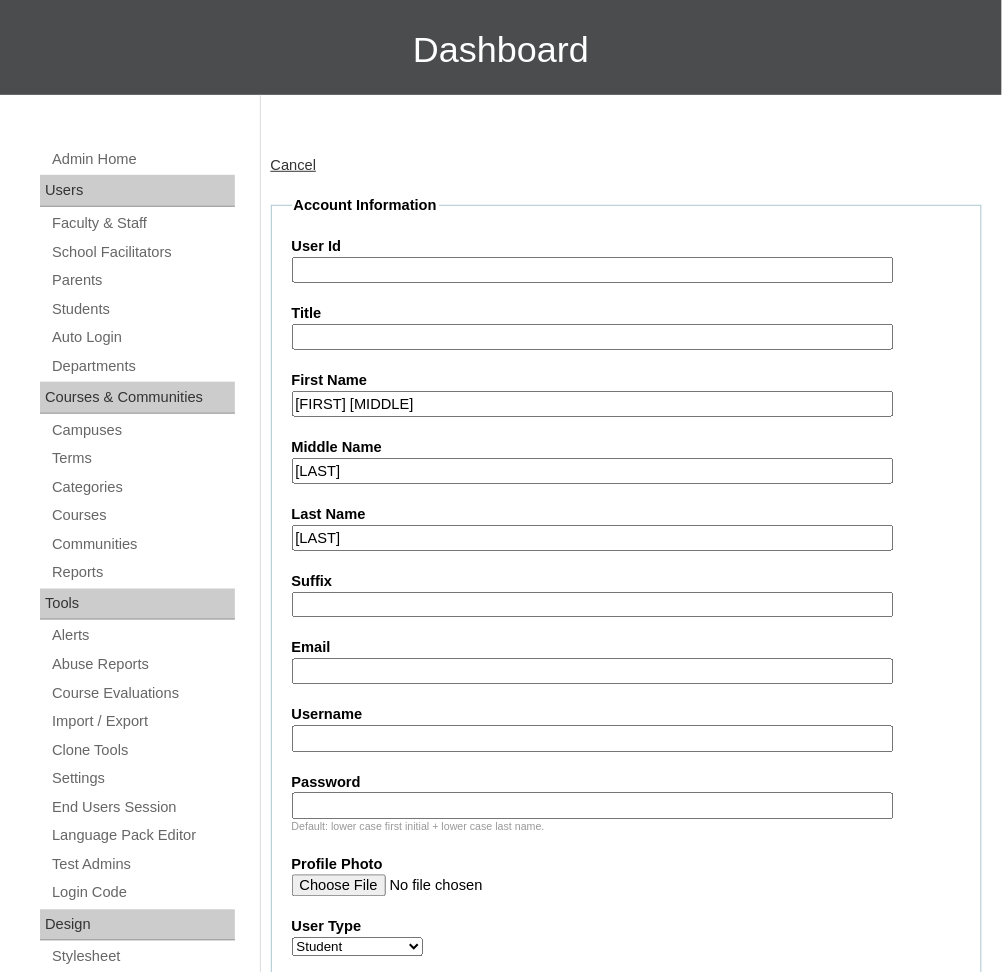 scroll, scrollTop: 179, scrollLeft: 0, axis: vertical 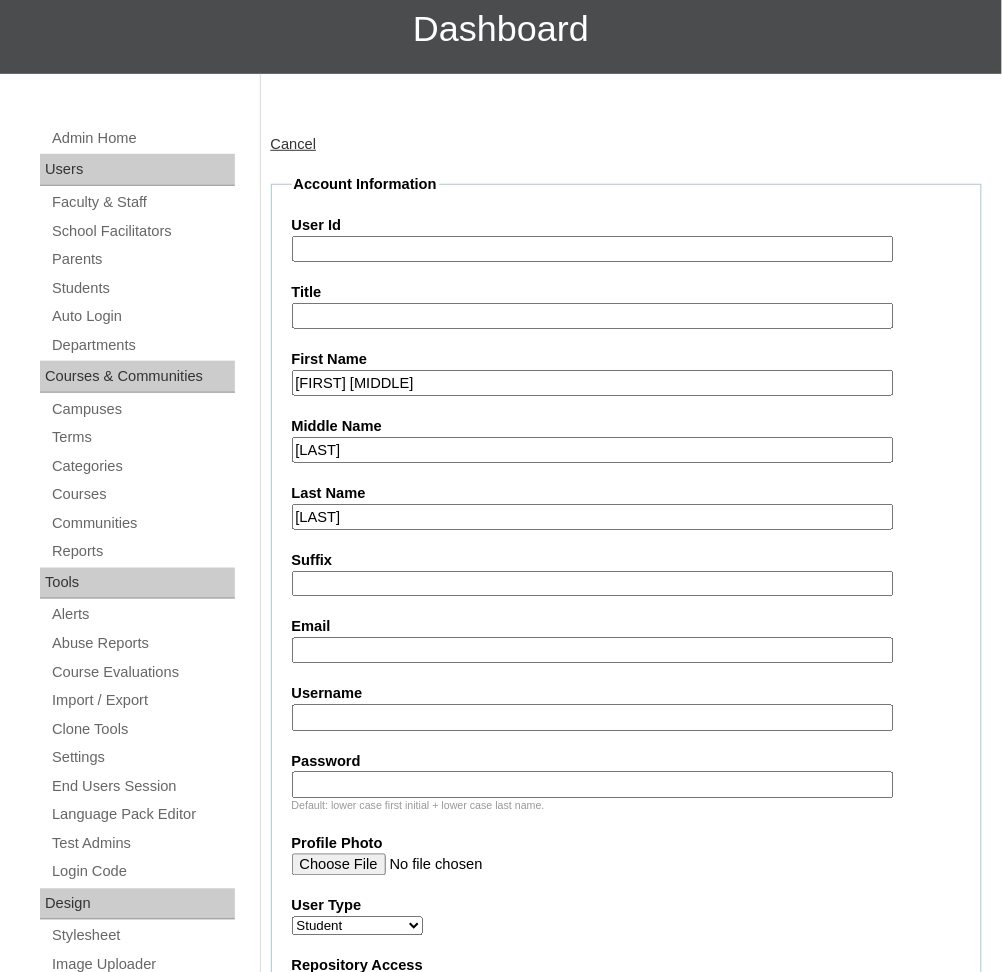 type on "[LAST]" 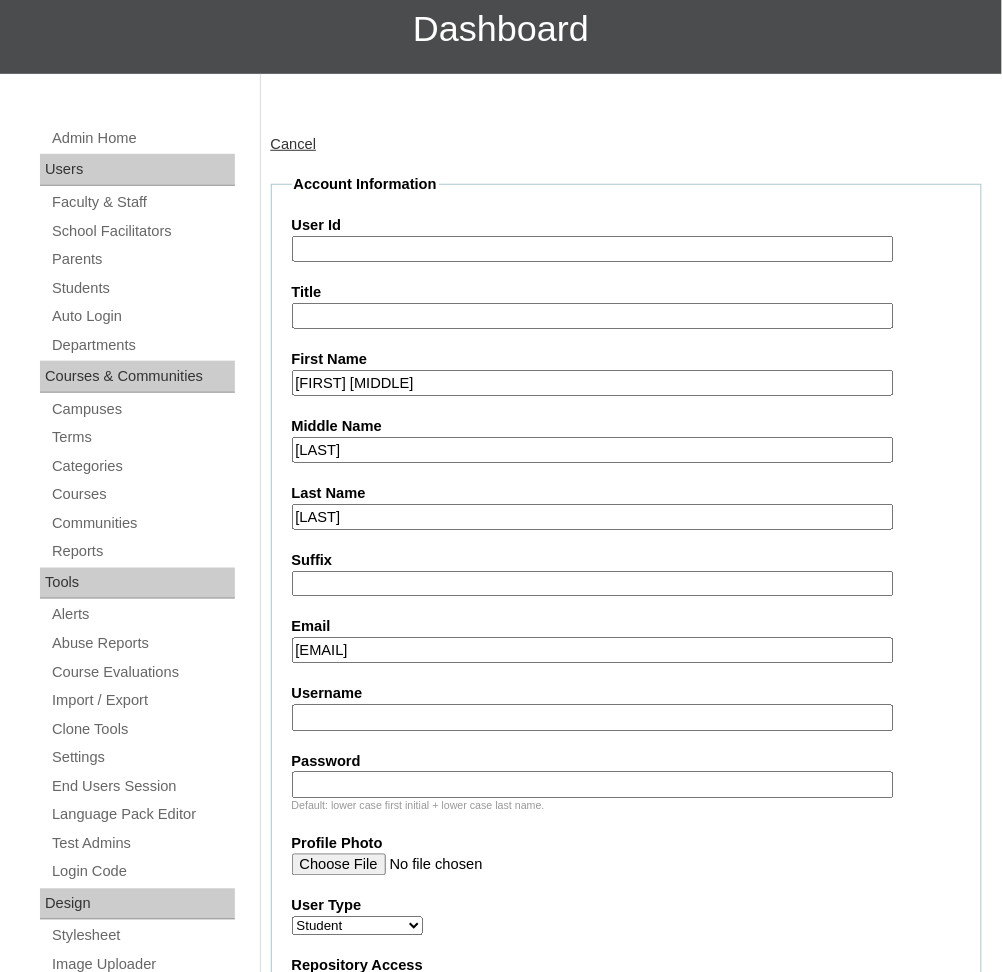 type on "[EMAIL]" 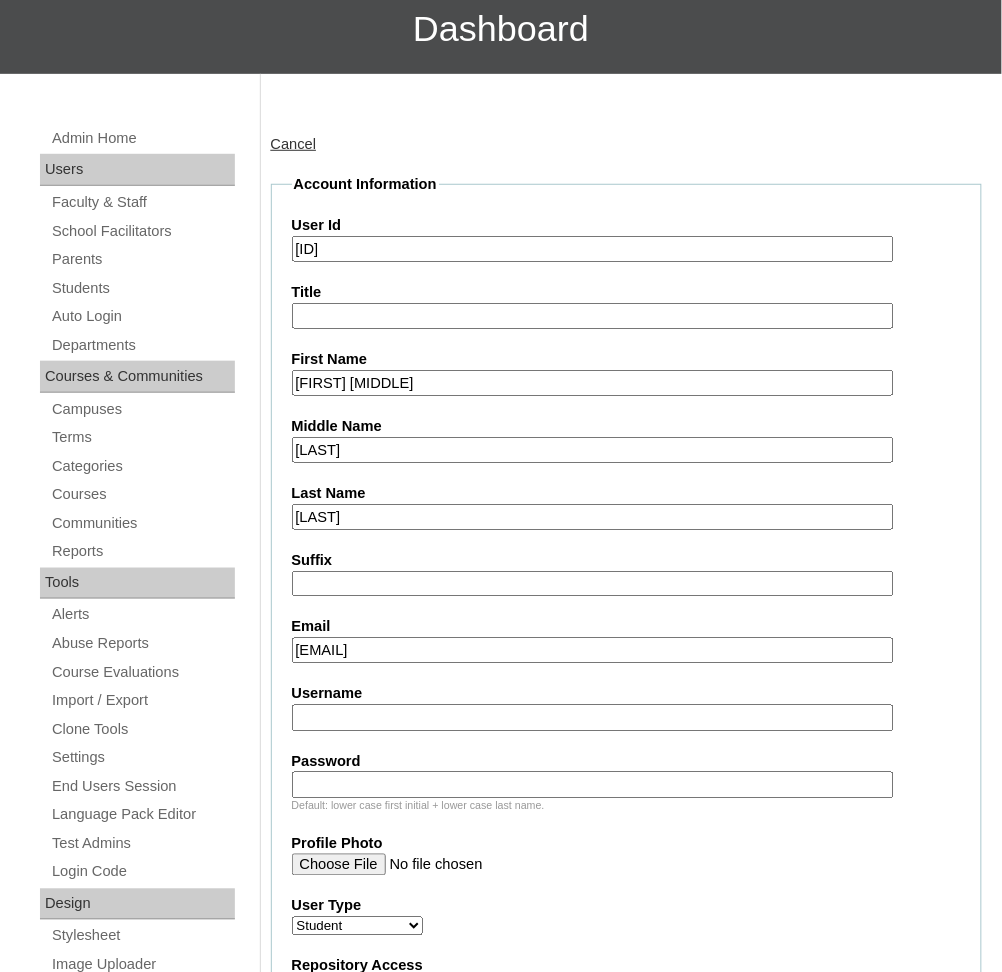 type on "[ID]" 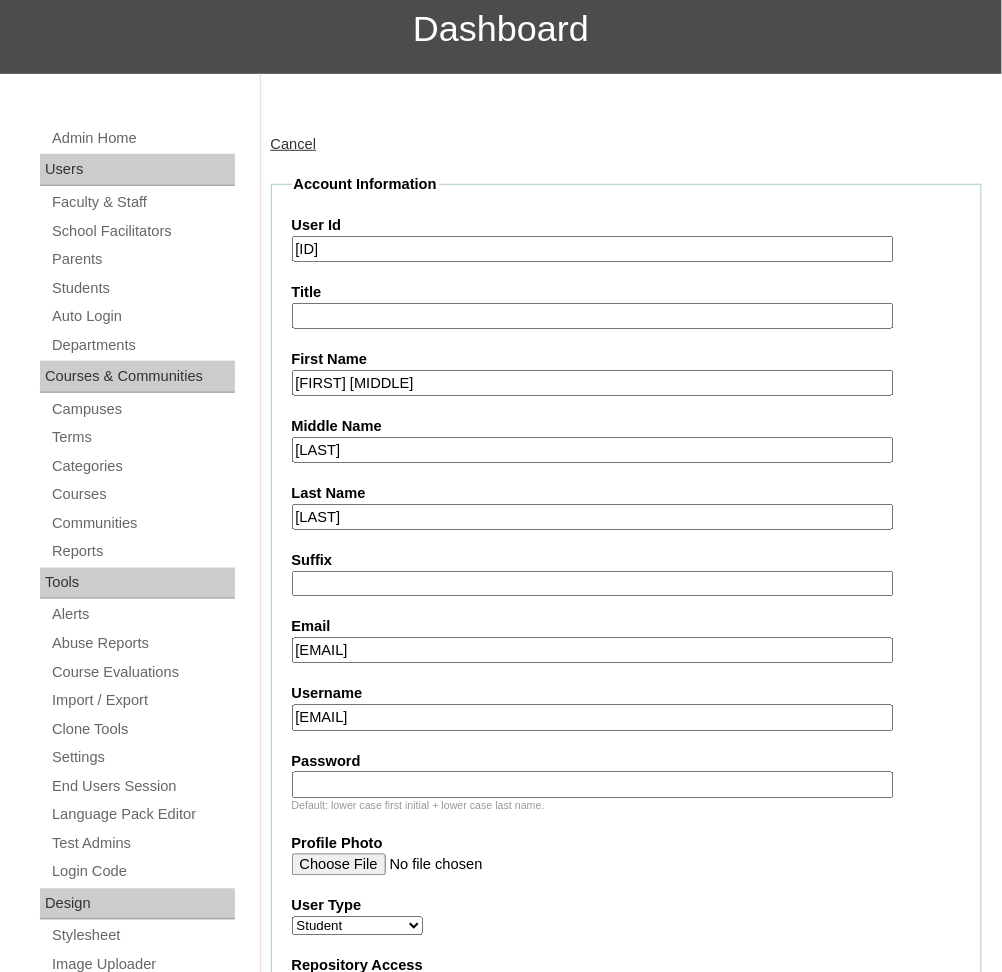 type on "[EMAIL]" 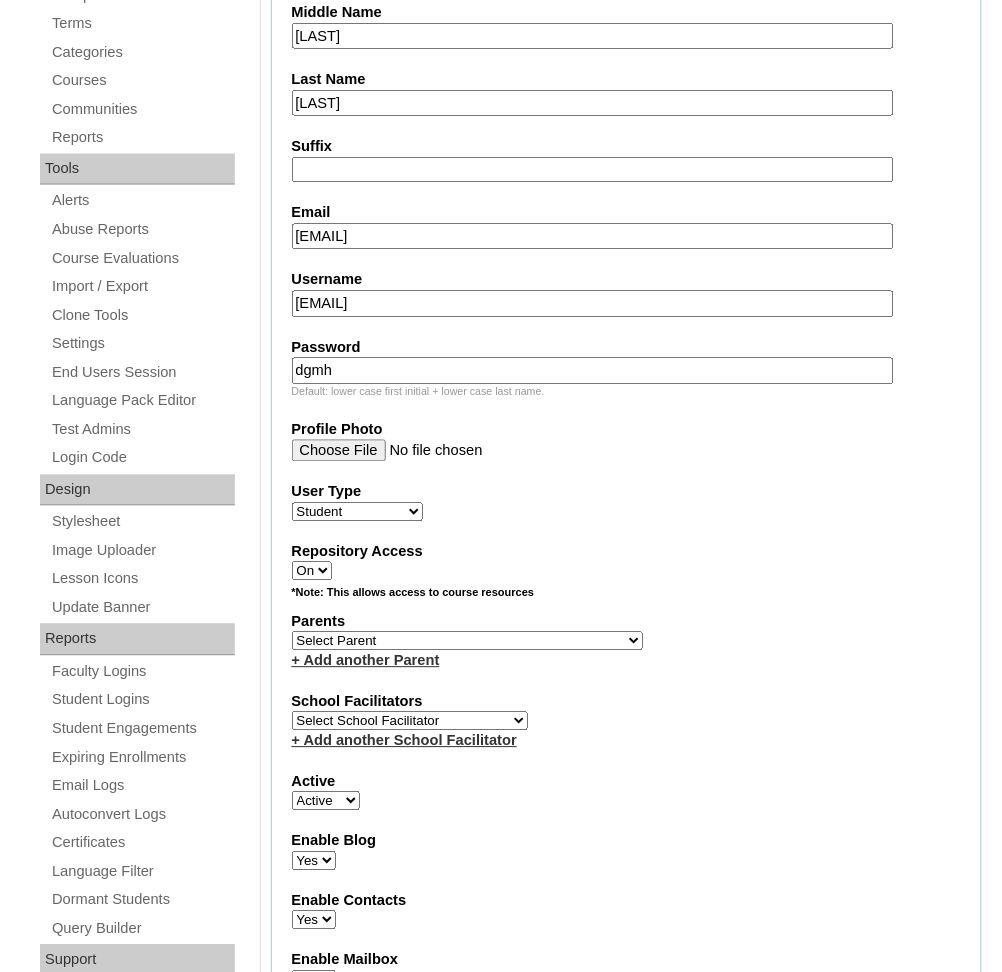 scroll, scrollTop: 595, scrollLeft: 0, axis: vertical 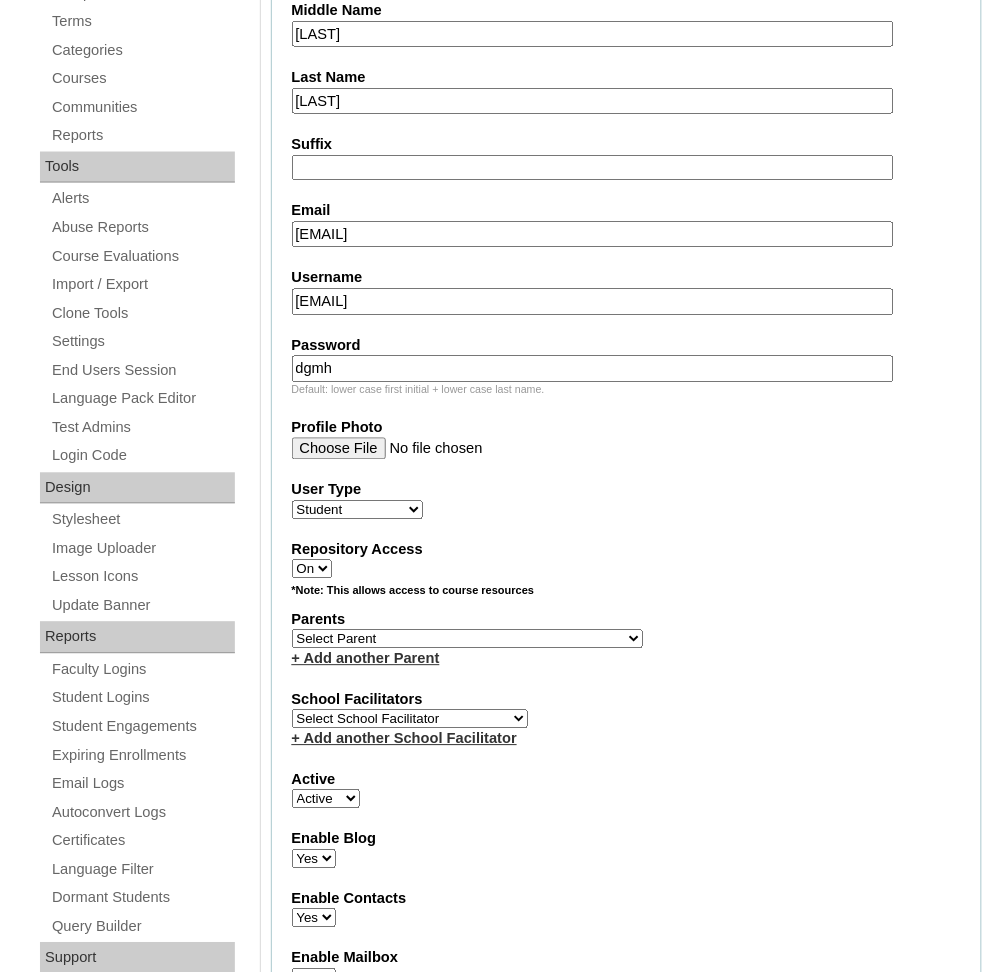 type on "dgmh" 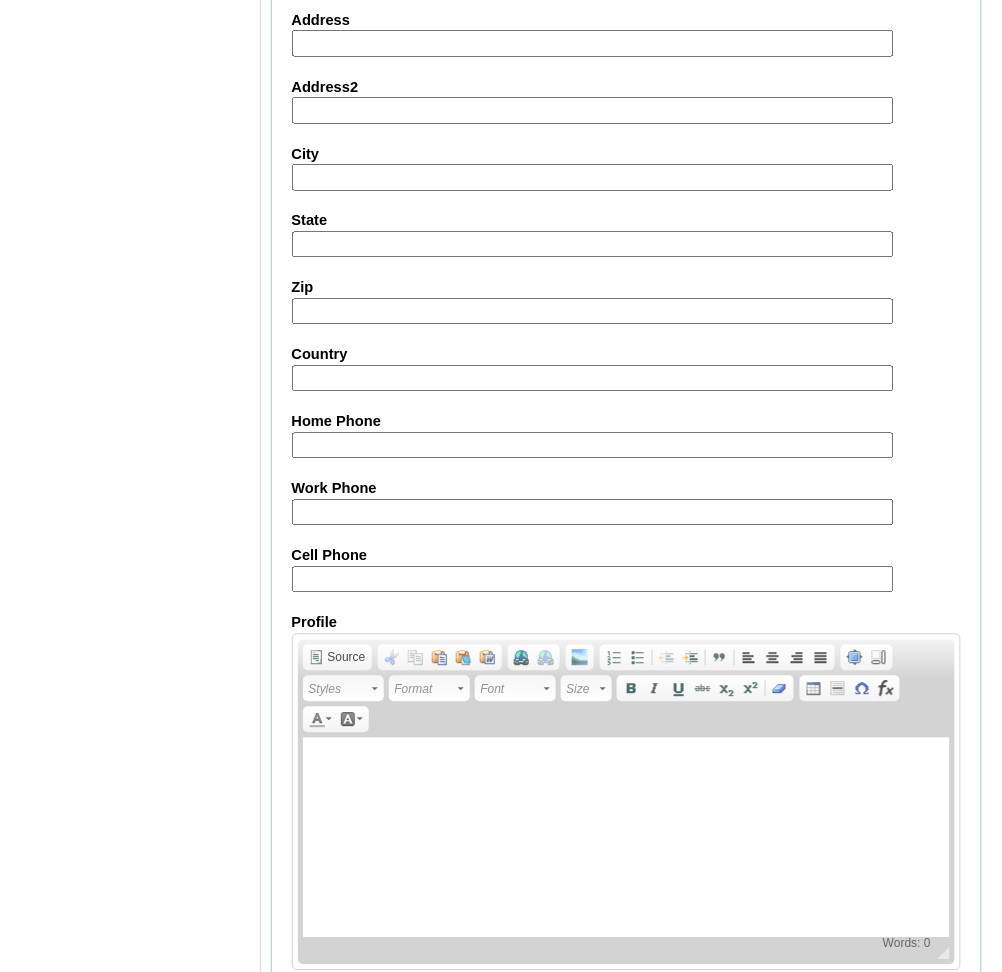 scroll, scrollTop: 2101, scrollLeft: 0, axis: vertical 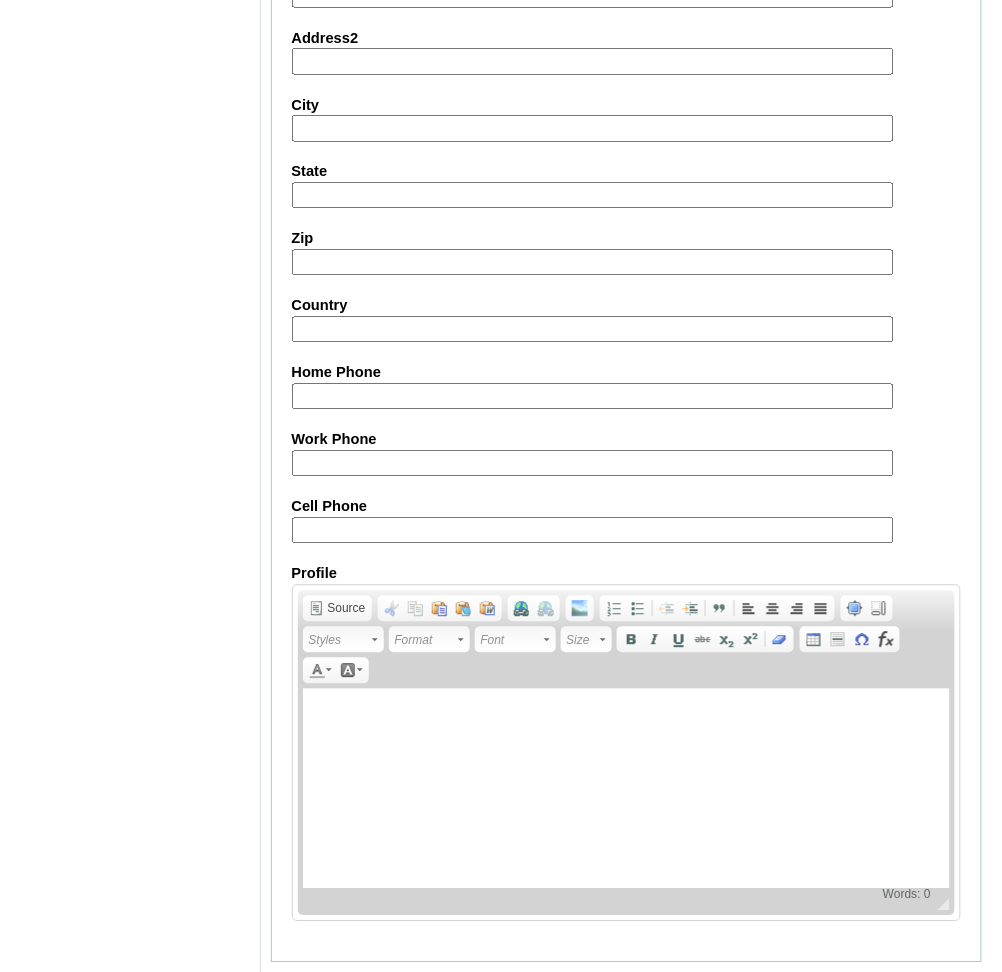 click on "Submit" at bounding box center [302, 994] 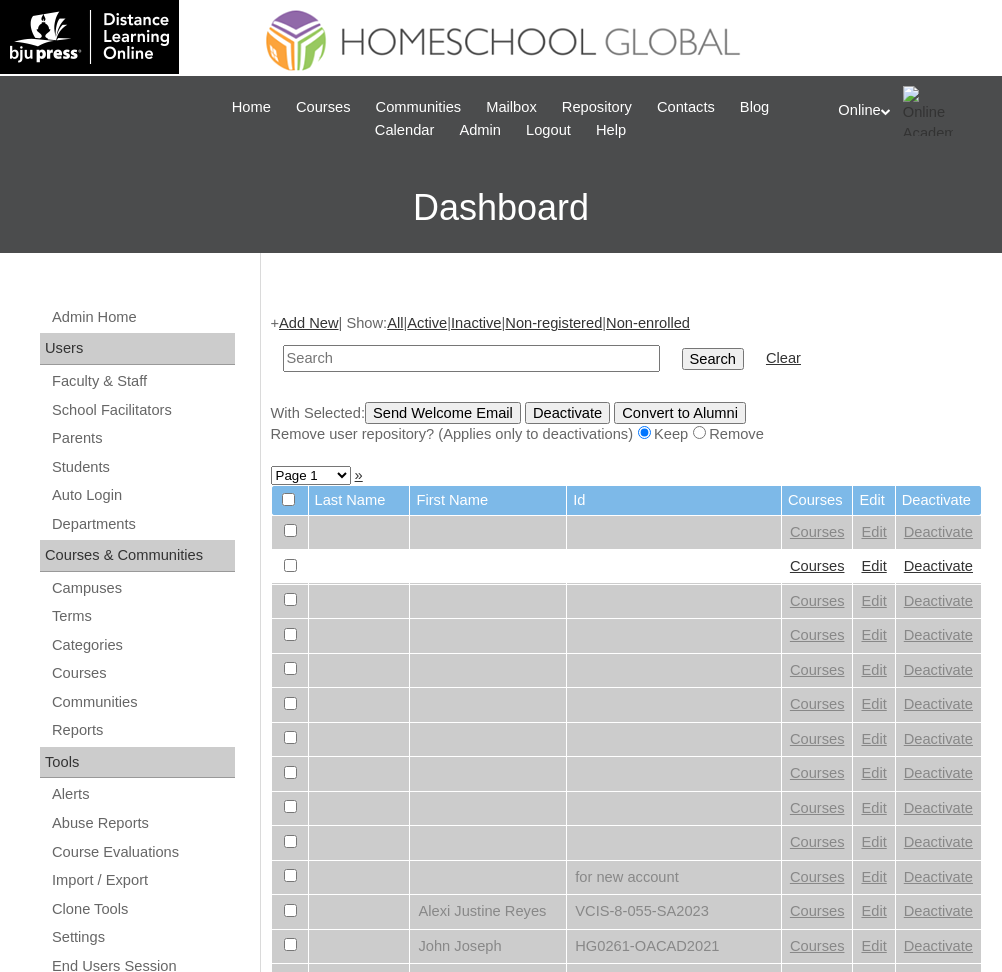 scroll, scrollTop: 0, scrollLeft: 0, axis: both 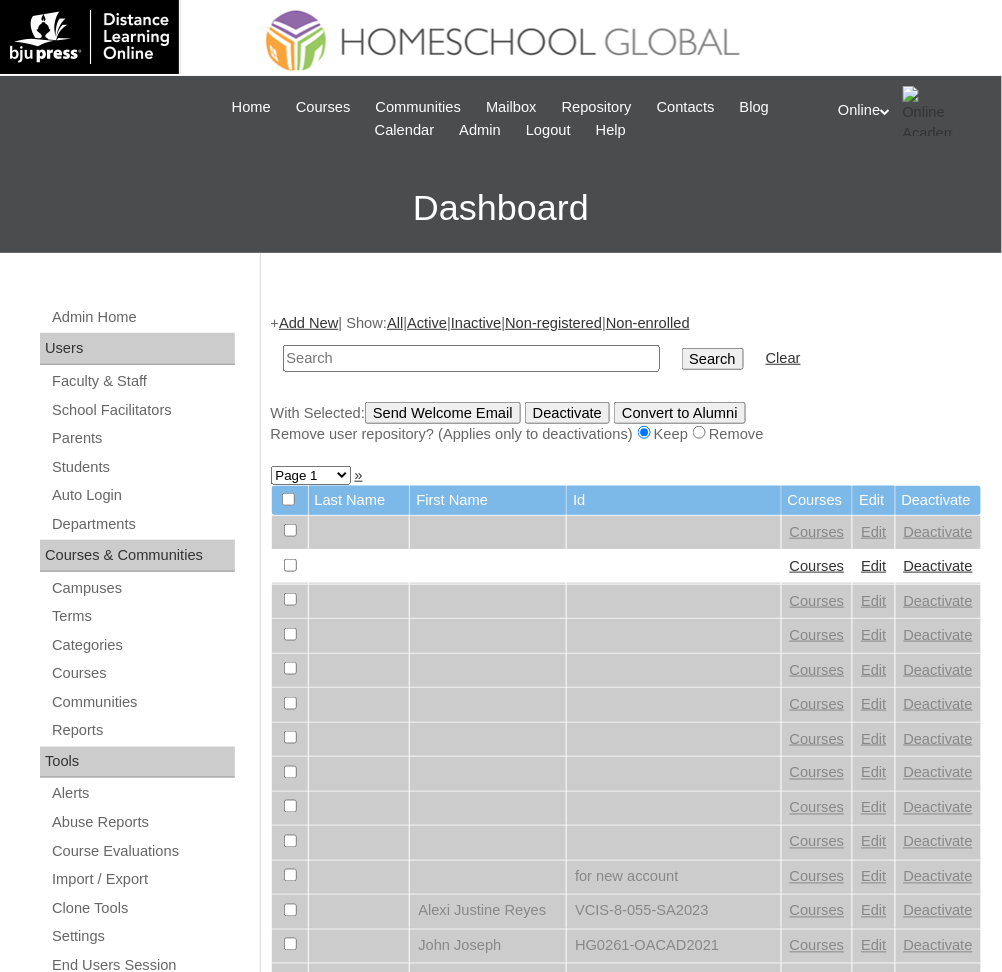 click at bounding box center (471, 358) 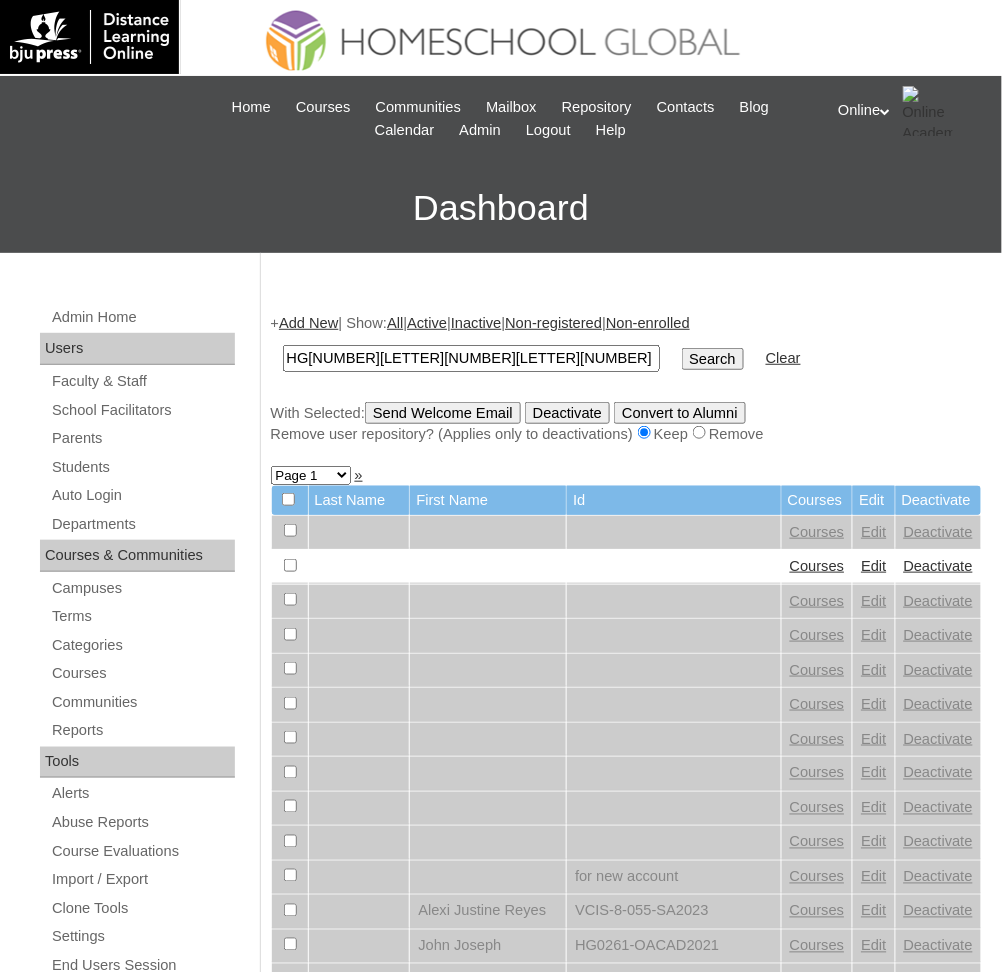 type on "HG[NUMBER][LETTER][NUMBER][LETTER][NUMBER]" 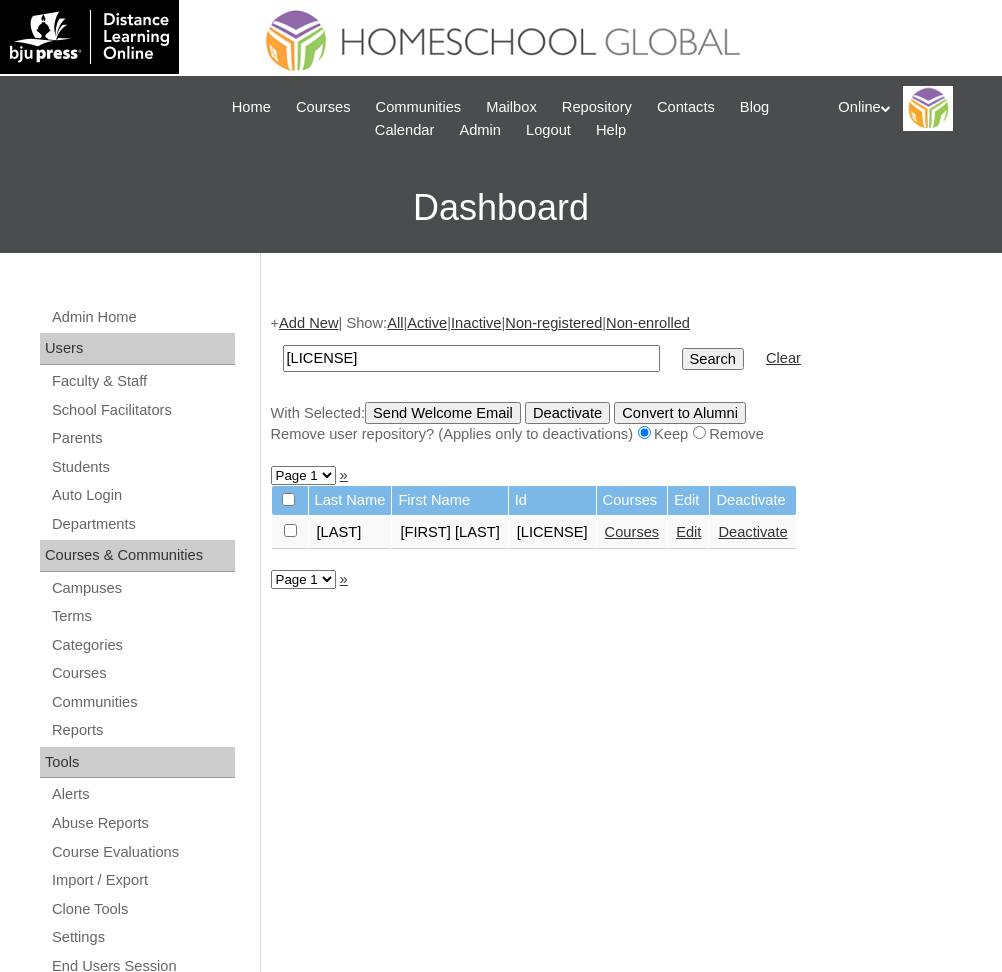 scroll, scrollTop: 0, scrollLeft: 0, axis: both 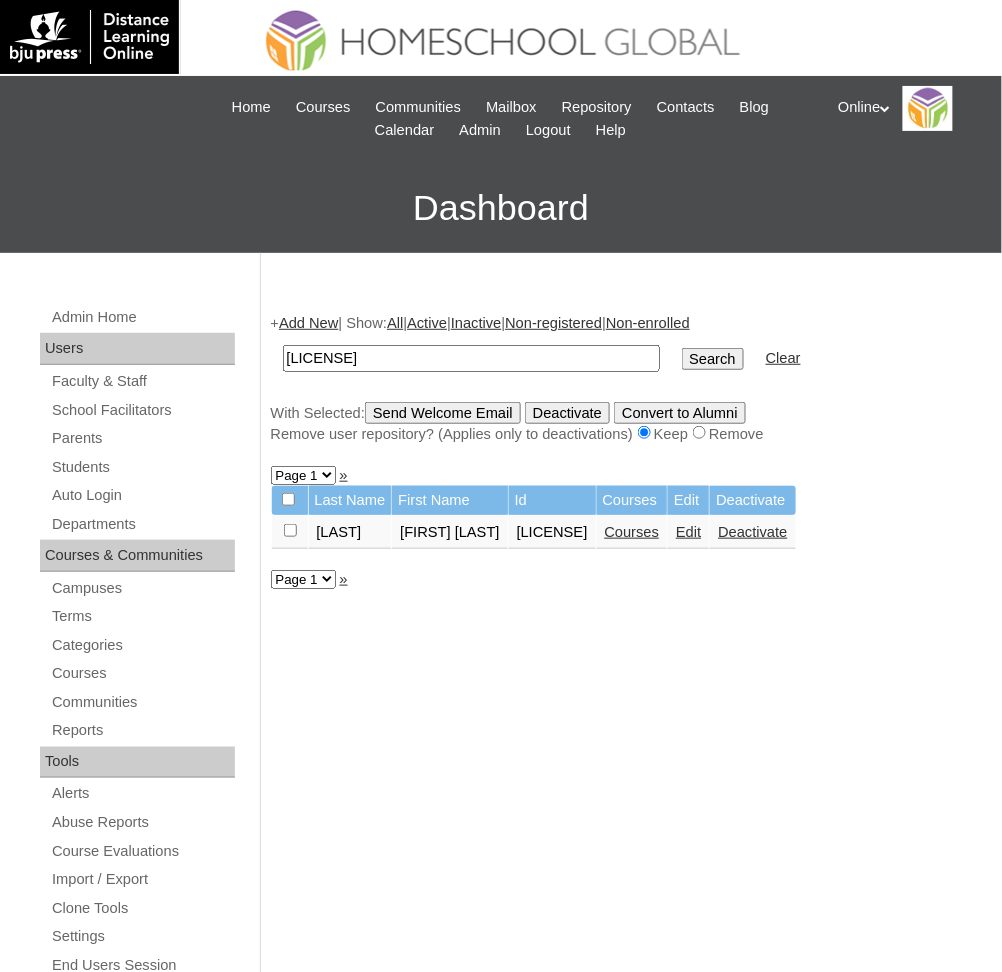 click on "Courses" at bounding box center [632, 532] 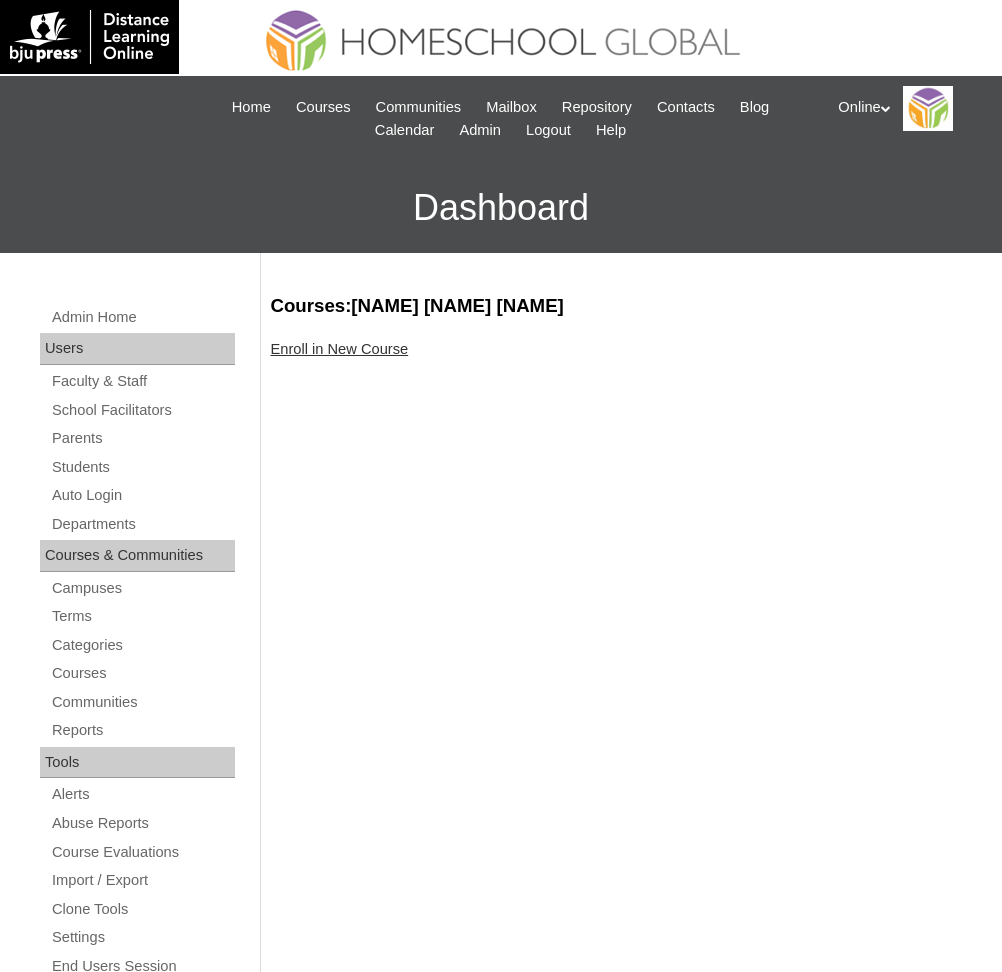 scroll, scrollTop: 0, scrollLeft: 0, axis: both 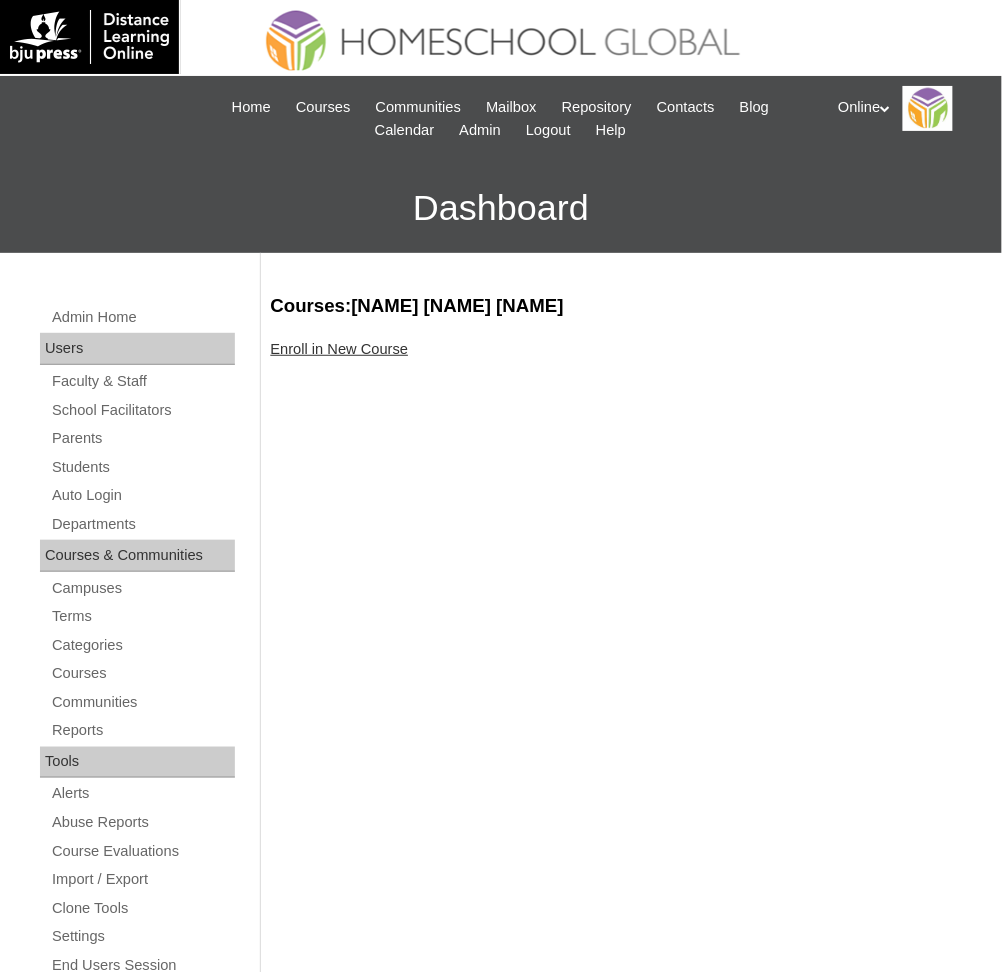 click on "Enroll in New Course" at bounding box center [340, 349] 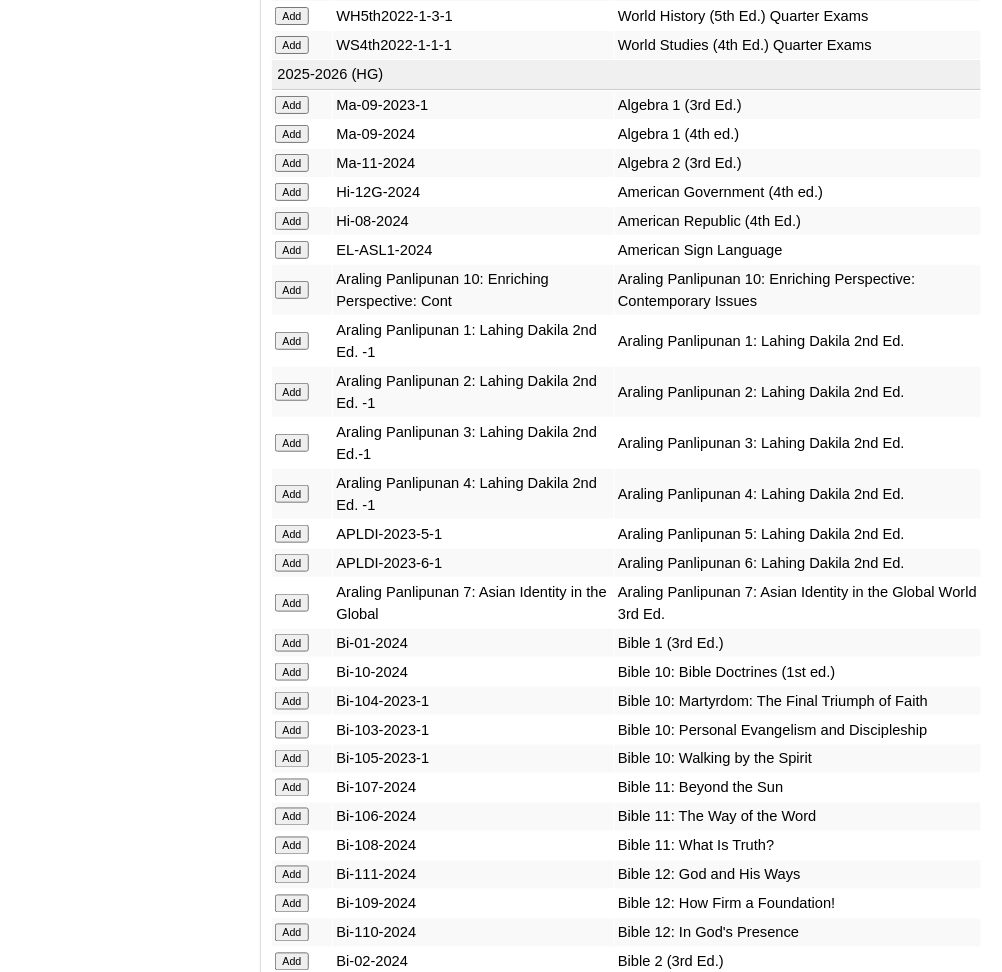 scroll, scrollTop: 4506, scrollLeft: 0, axis: vertical 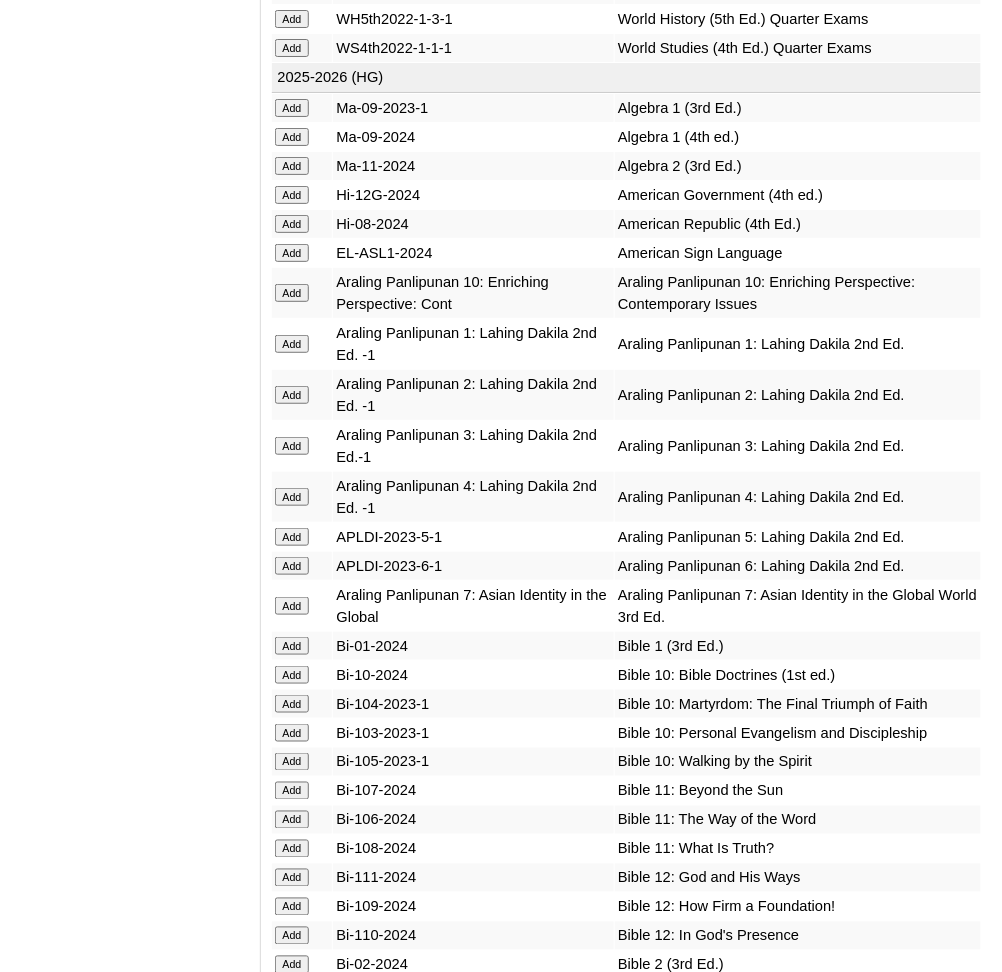 click on "Add" at bounding box center [292, -4107] 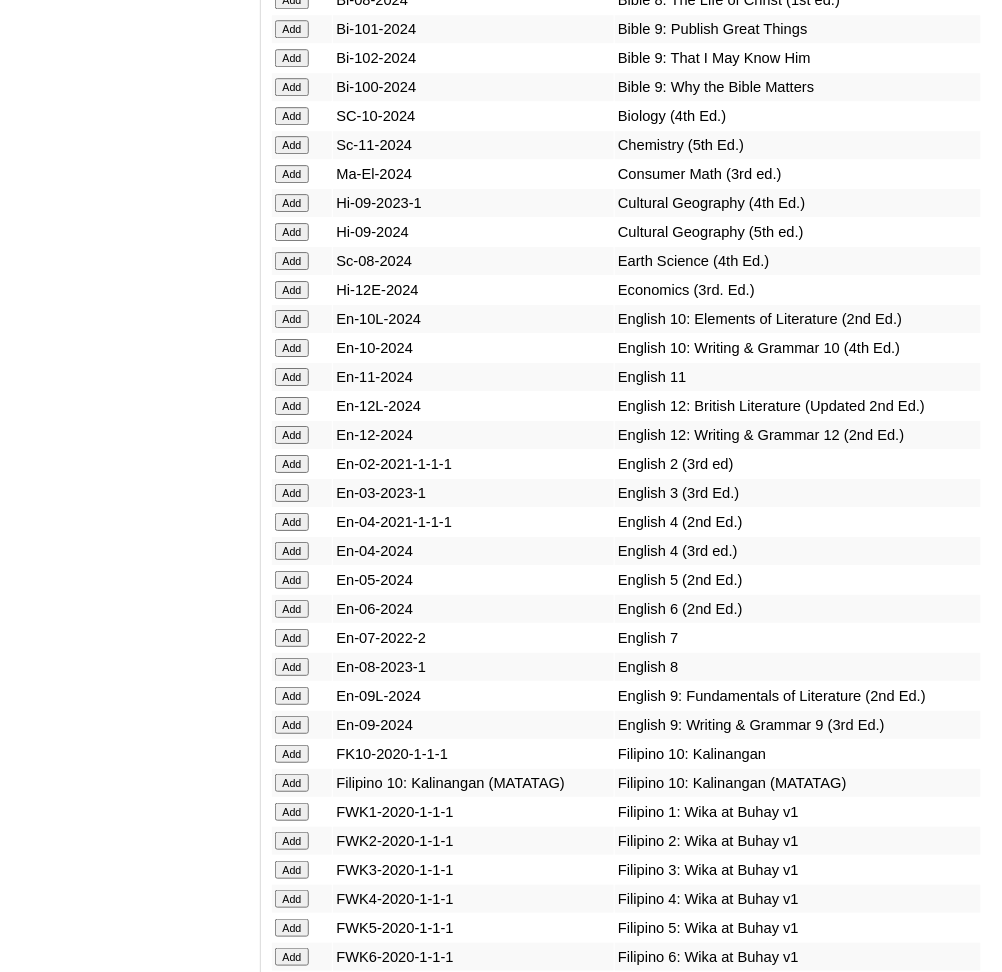 scroll, scrollTop: 5646, scrollLeft: 0, axis: vertical 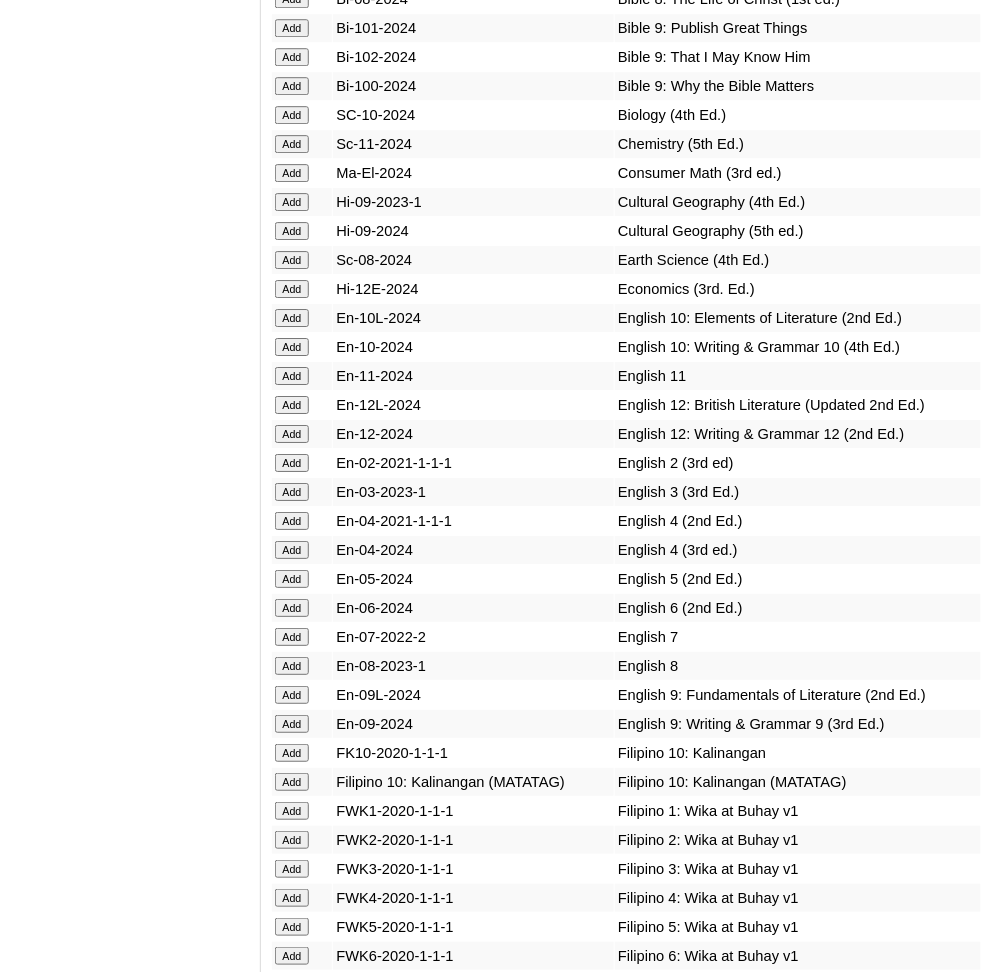 click on "Add" at bounding box center (292, -5247) 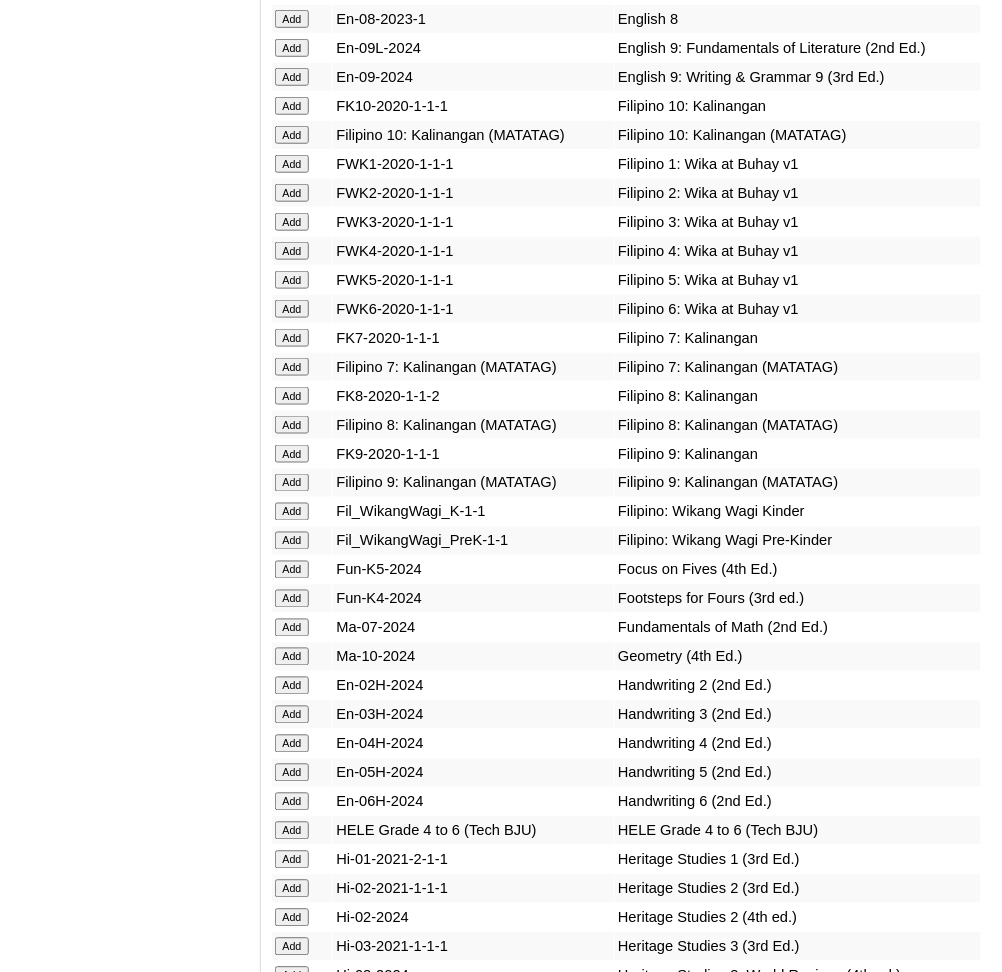 scroll, scrollTop: 6291, scrollLeft: 0, axis: vertical 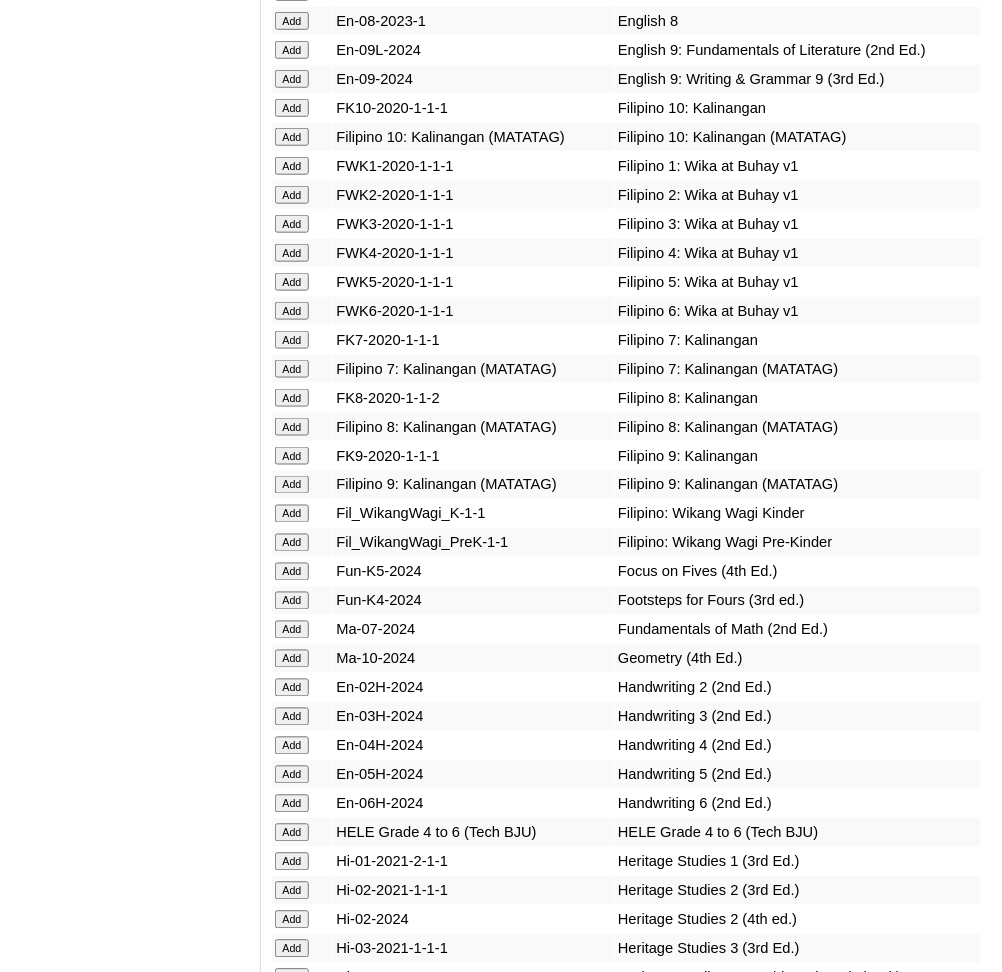 click on "Add" at bounding box center [292, -5892] 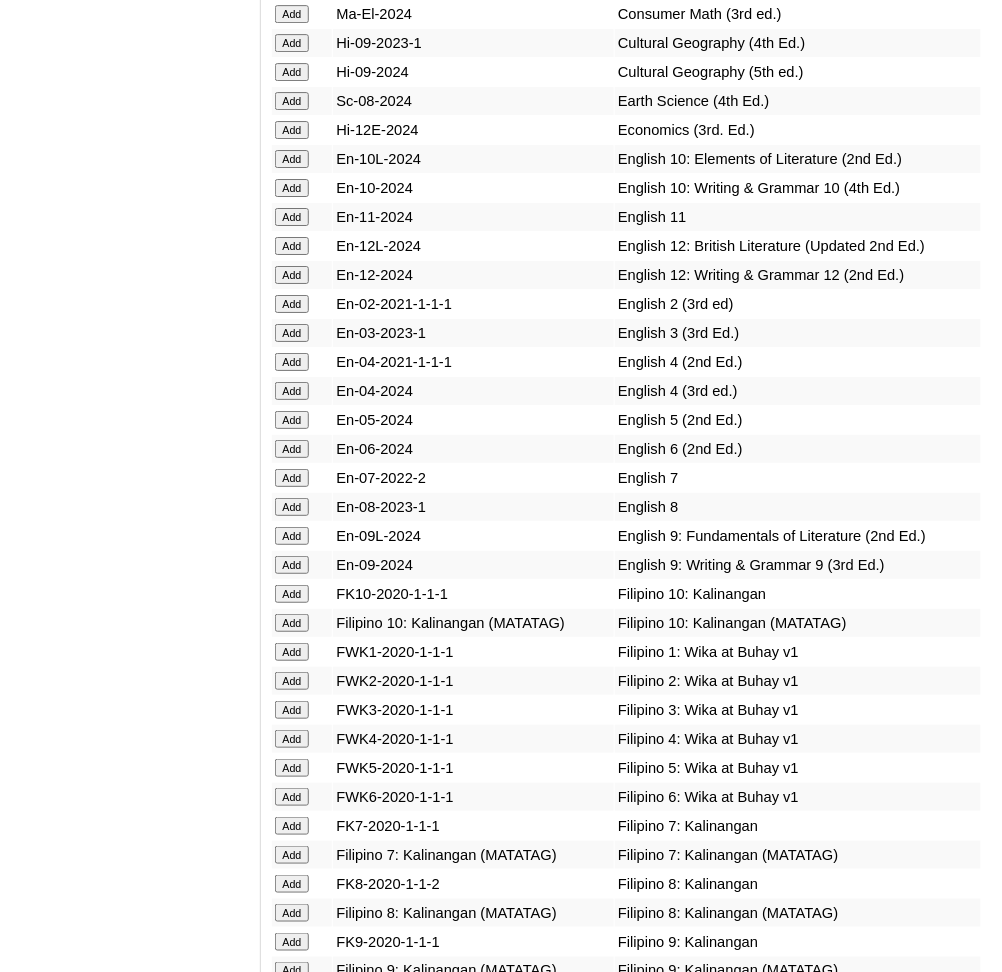 scroll, scrollTop: 5819, scrollLeft: 0, axis: vertical 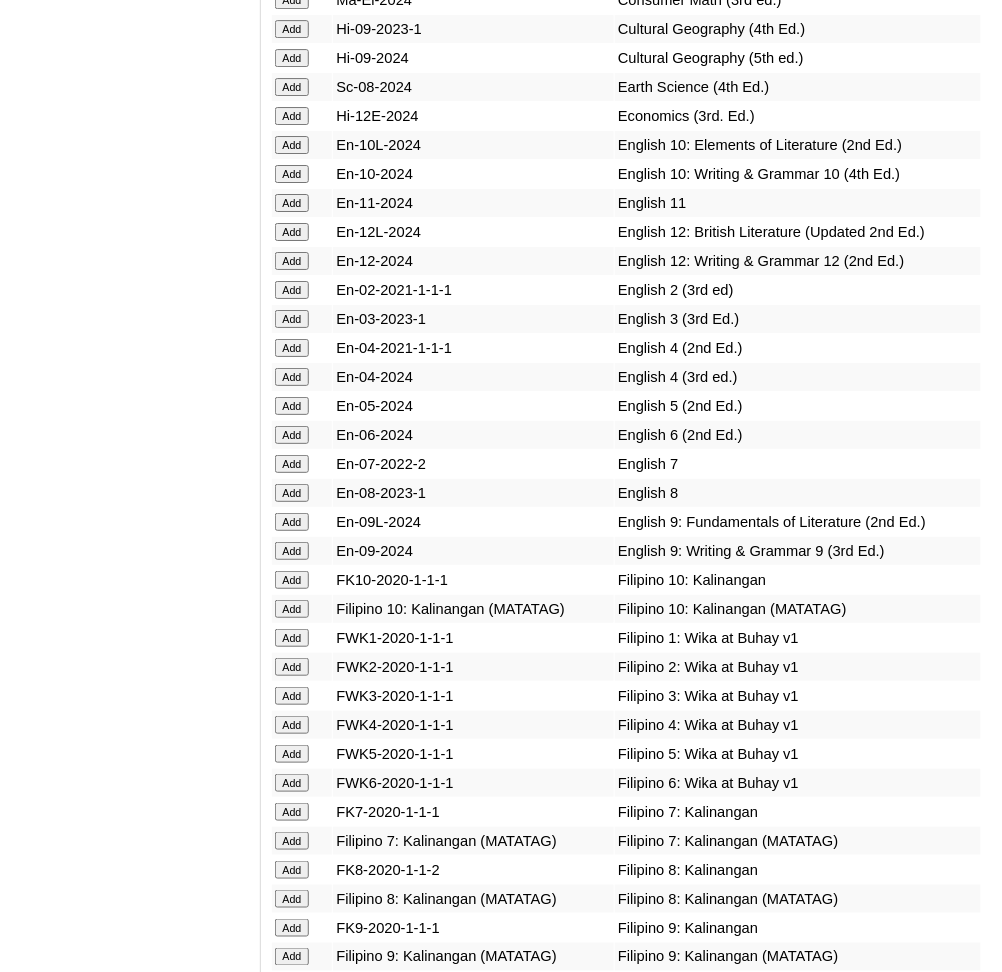 click on "Add" at bounding box center [292, -5420] 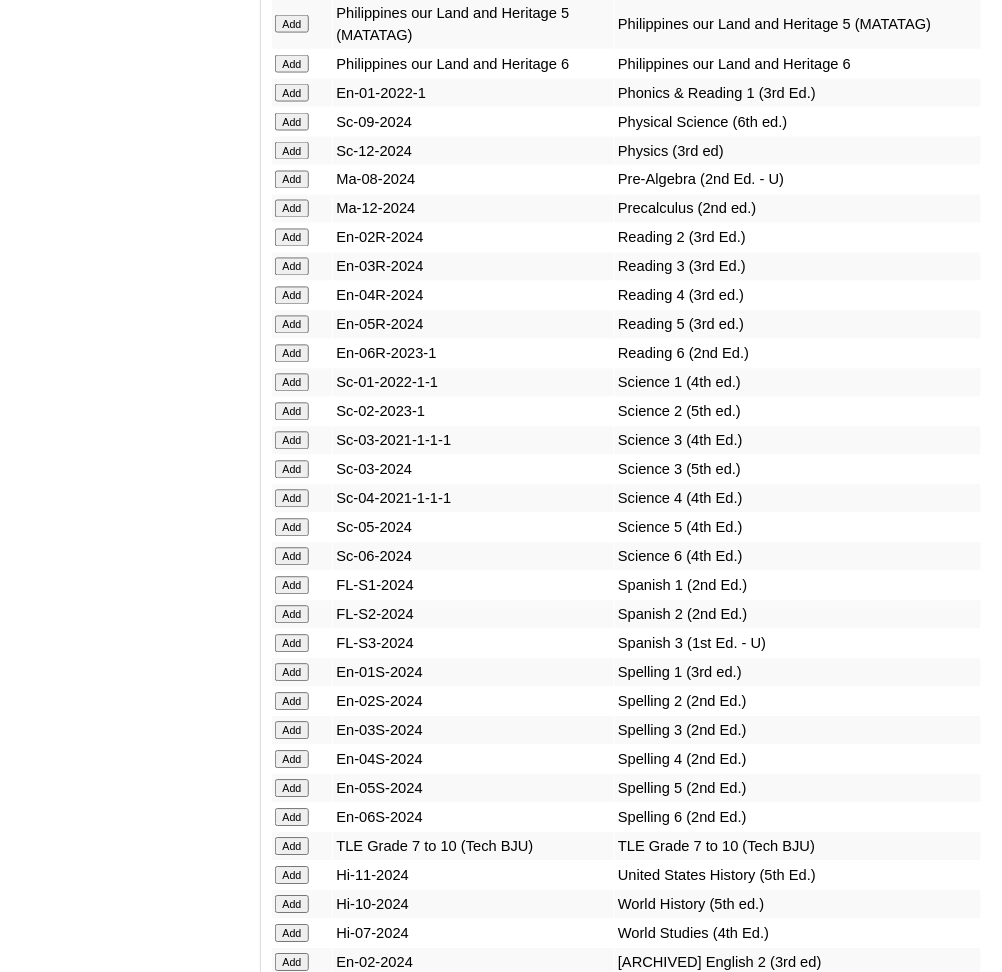 scroll, scrollTop: 8120, scrollLeft: 0, axis: vertical 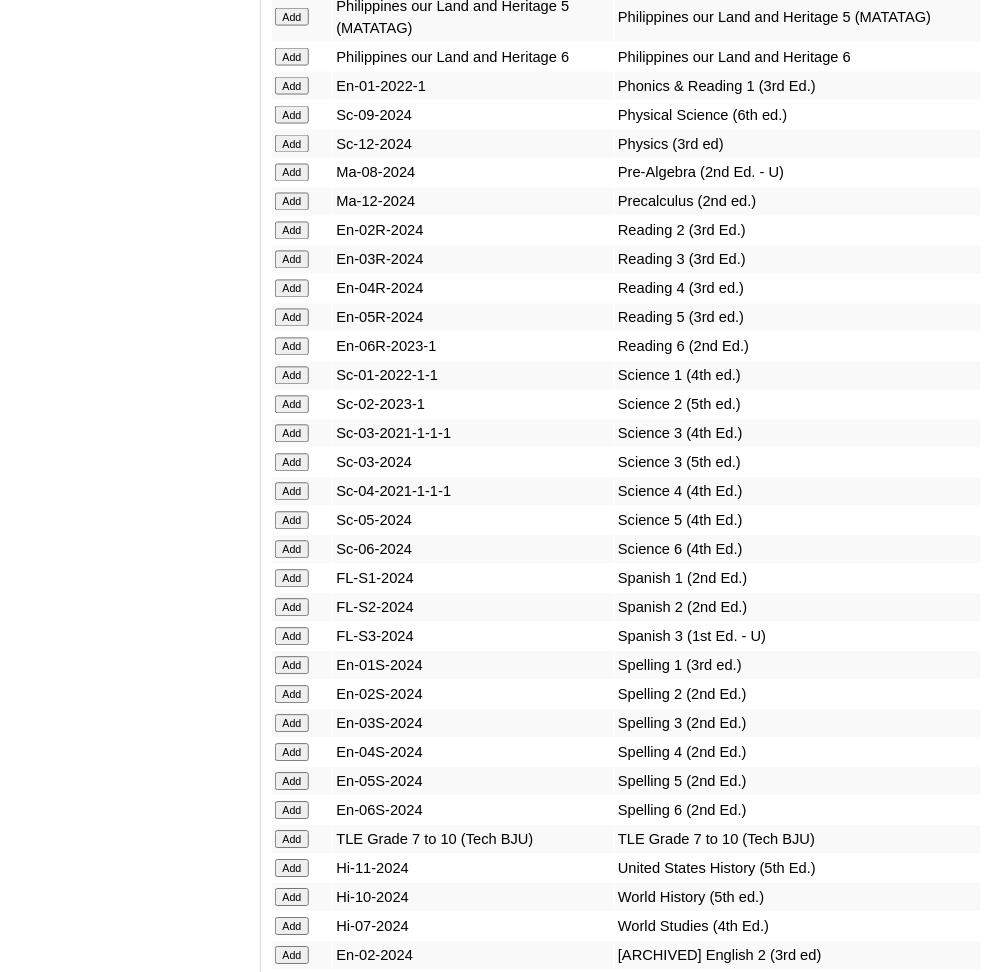 click on "Add" at bounding box center (292, -7721) 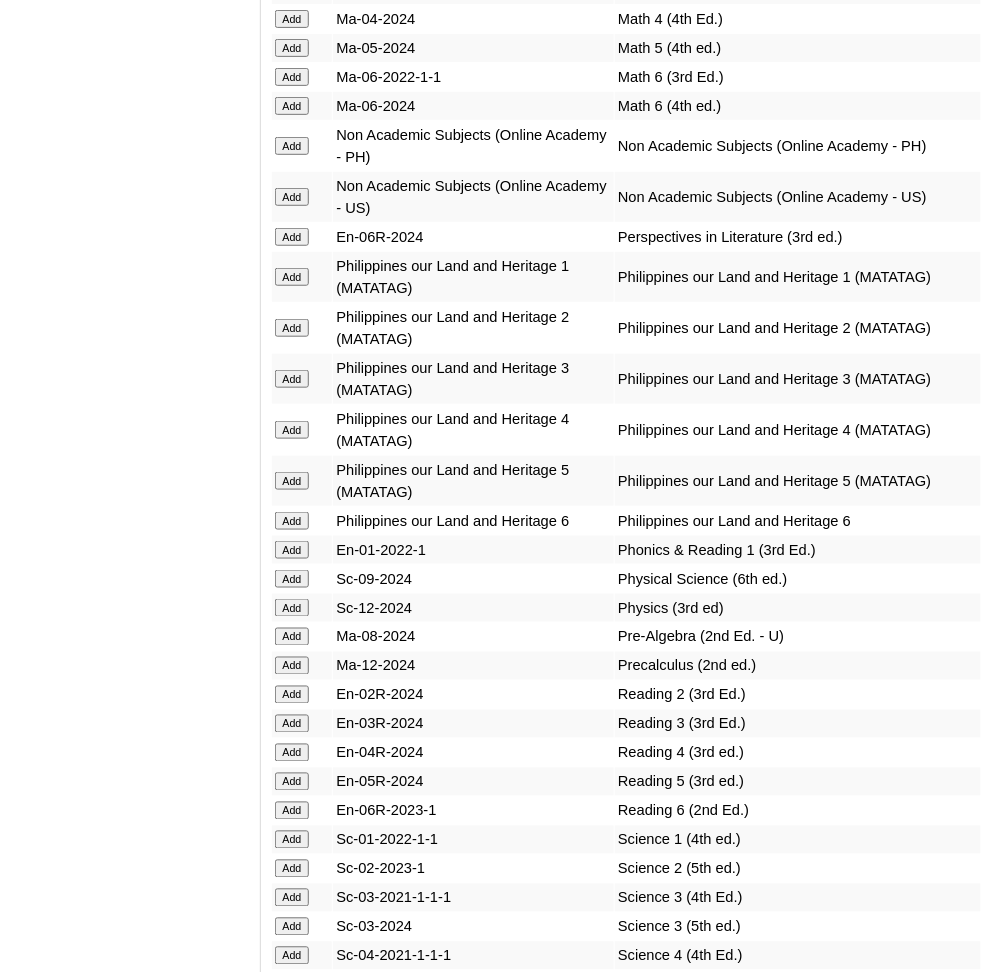 scroll, scrollTop: 7661, scrollLeft: 0, axis: vertical 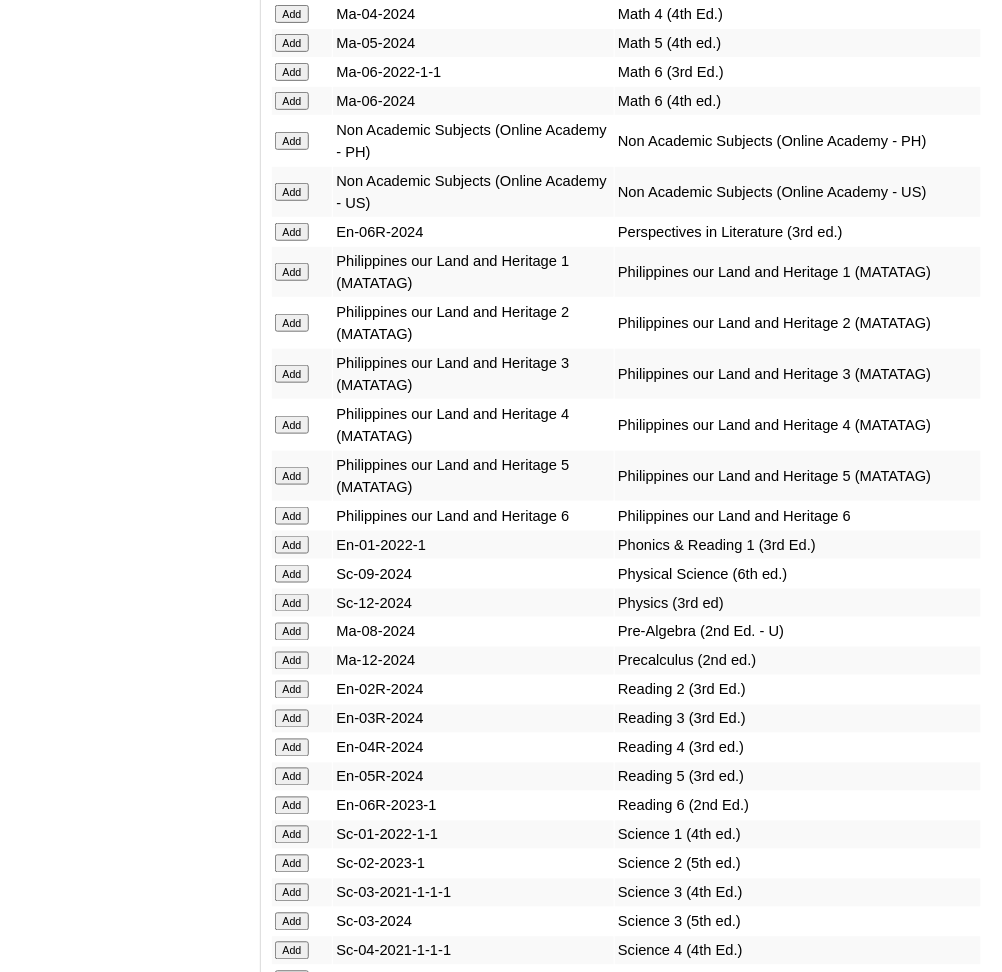 click on "Add" at bounding box center [292, -7262] 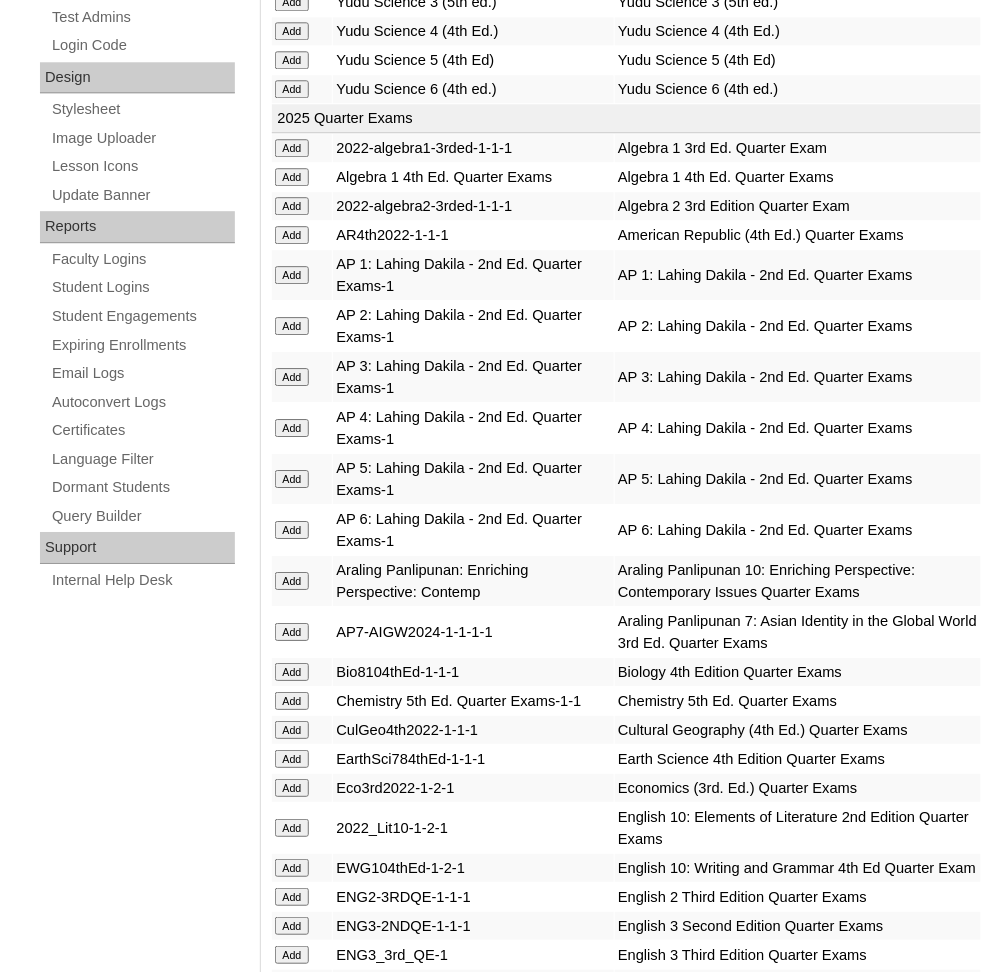 scroll, scrollTop: 1002, scrollLeft: 0, axis: vertical 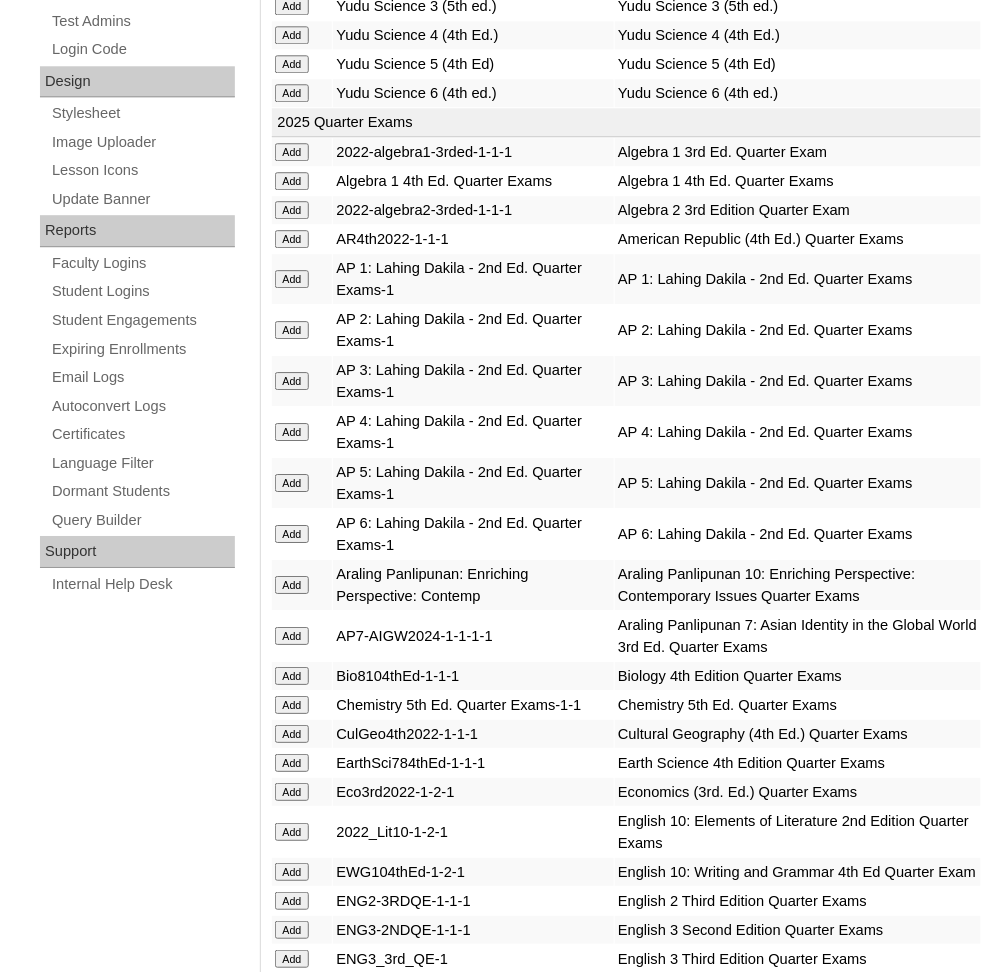 click on "Add" at bounding box center (292, -603) 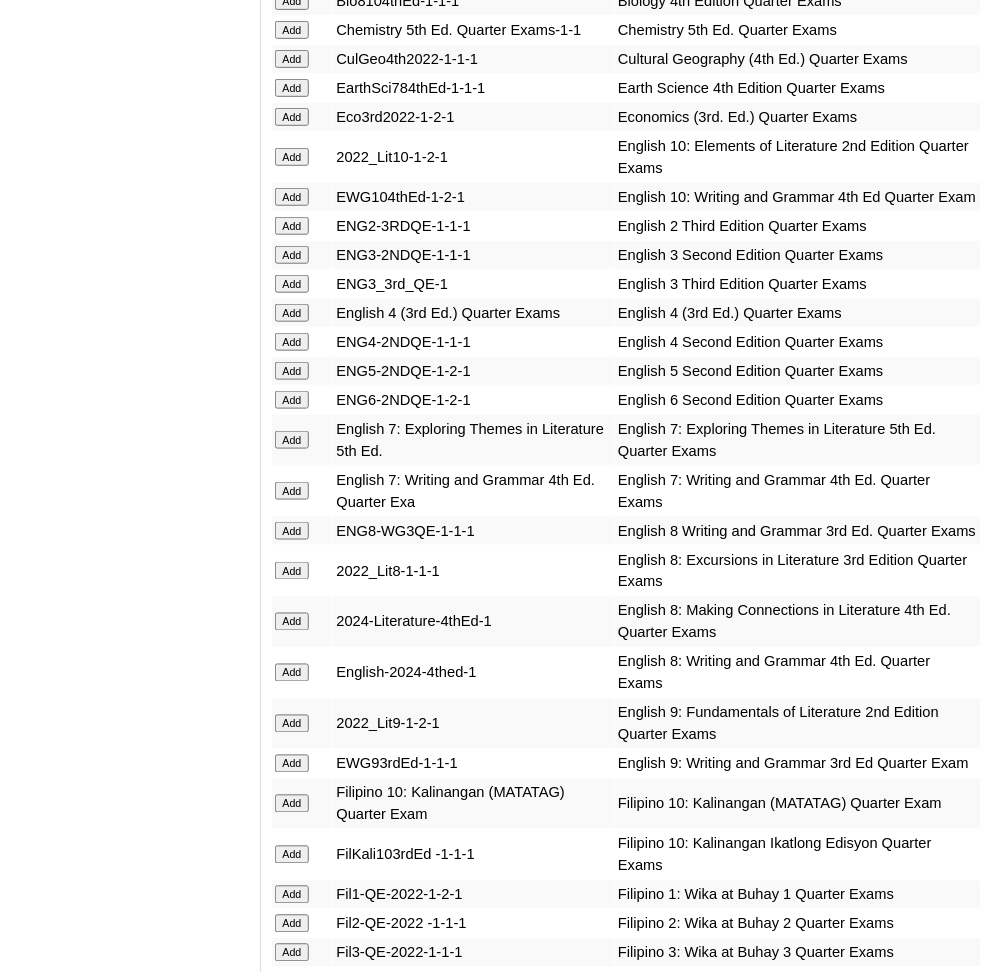 scroll, scrollTop: 1678, scrollLeft: 0, axis: vertical 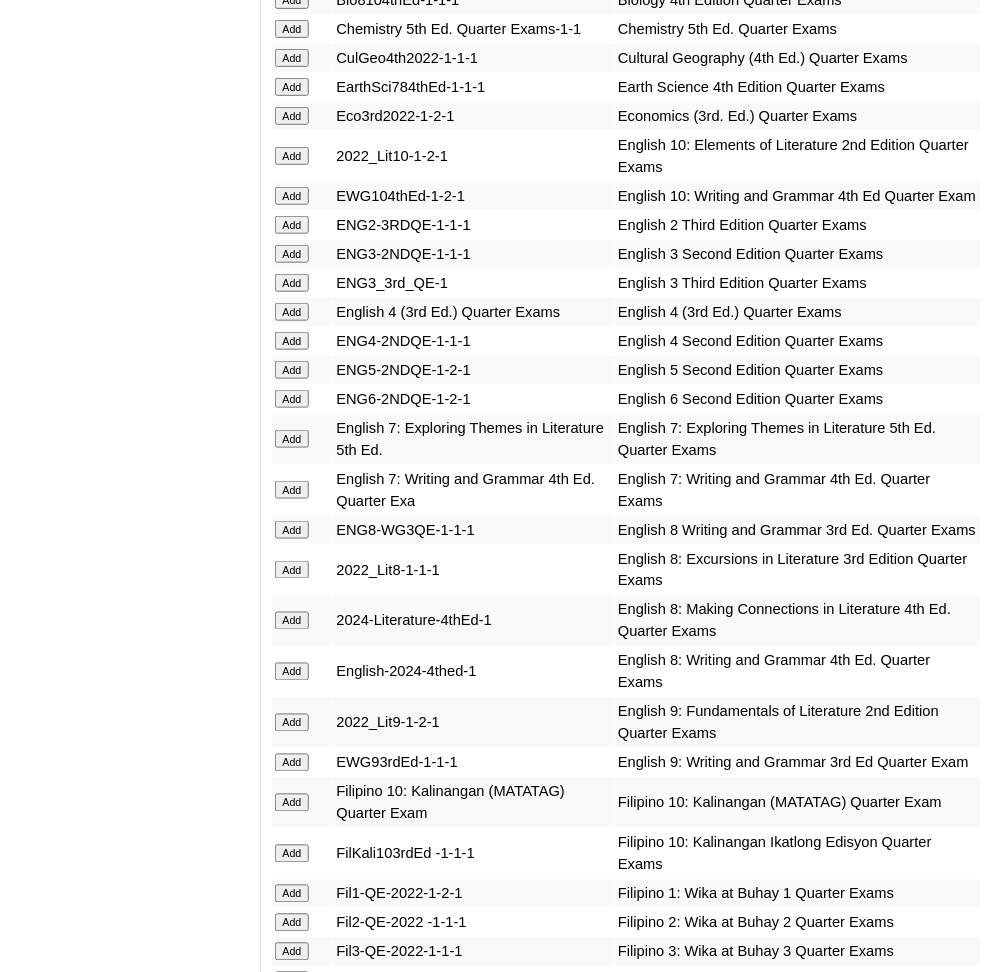 click on "Add" at bounding box center (292, -1279) 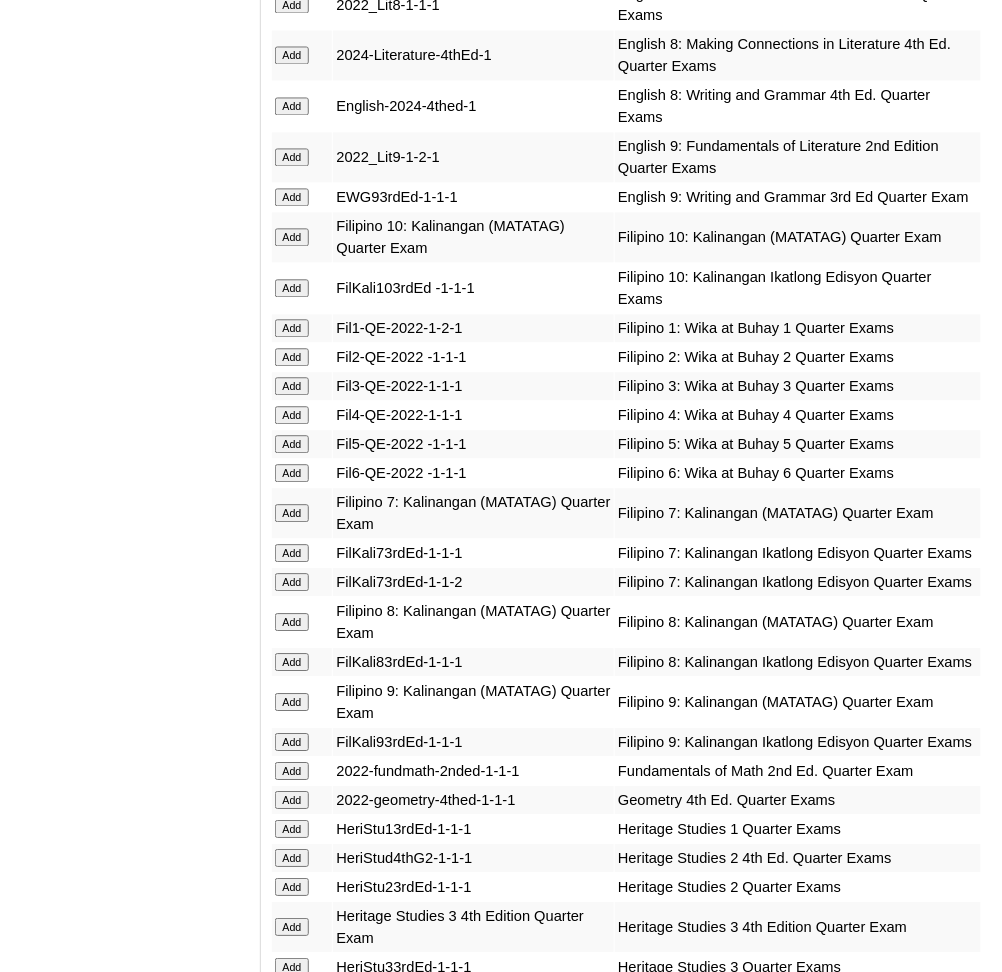 scroll, scrollTop: 2340, scrollLeft: 0, axis: vertical 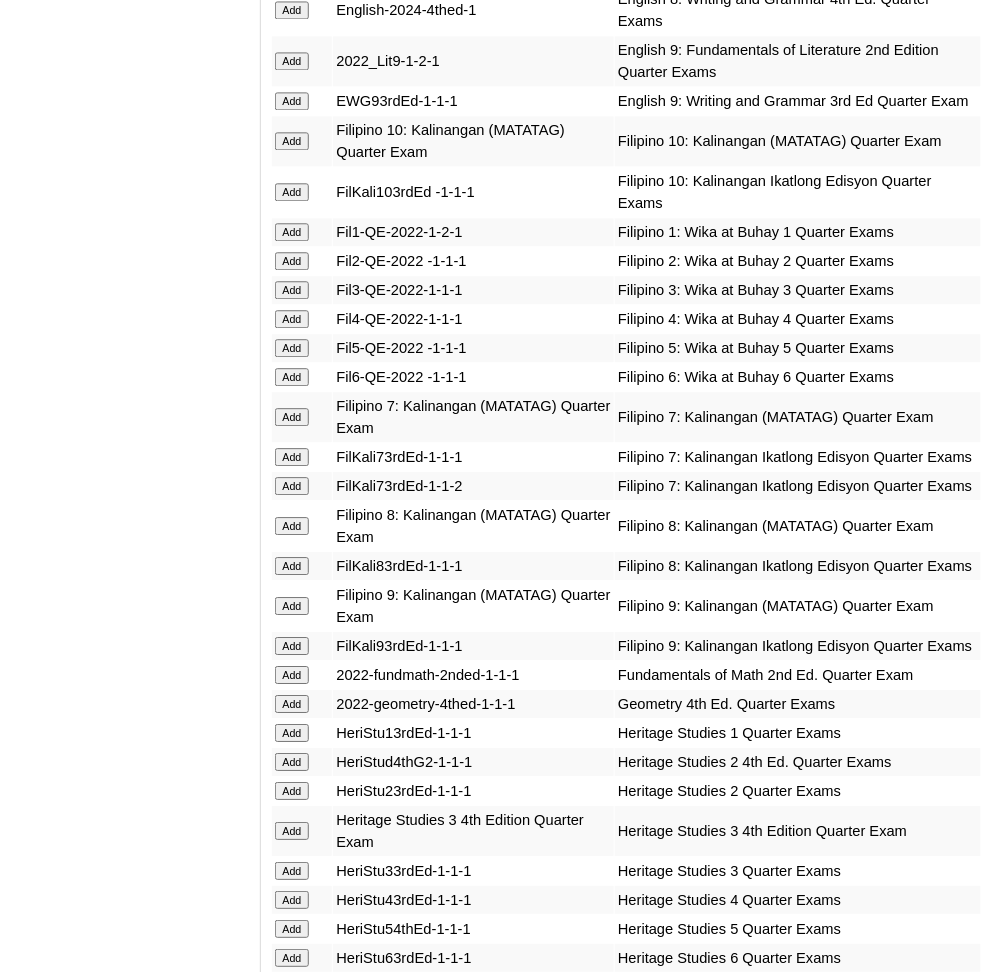 click on "Add" at bounding box center [292, -1941] 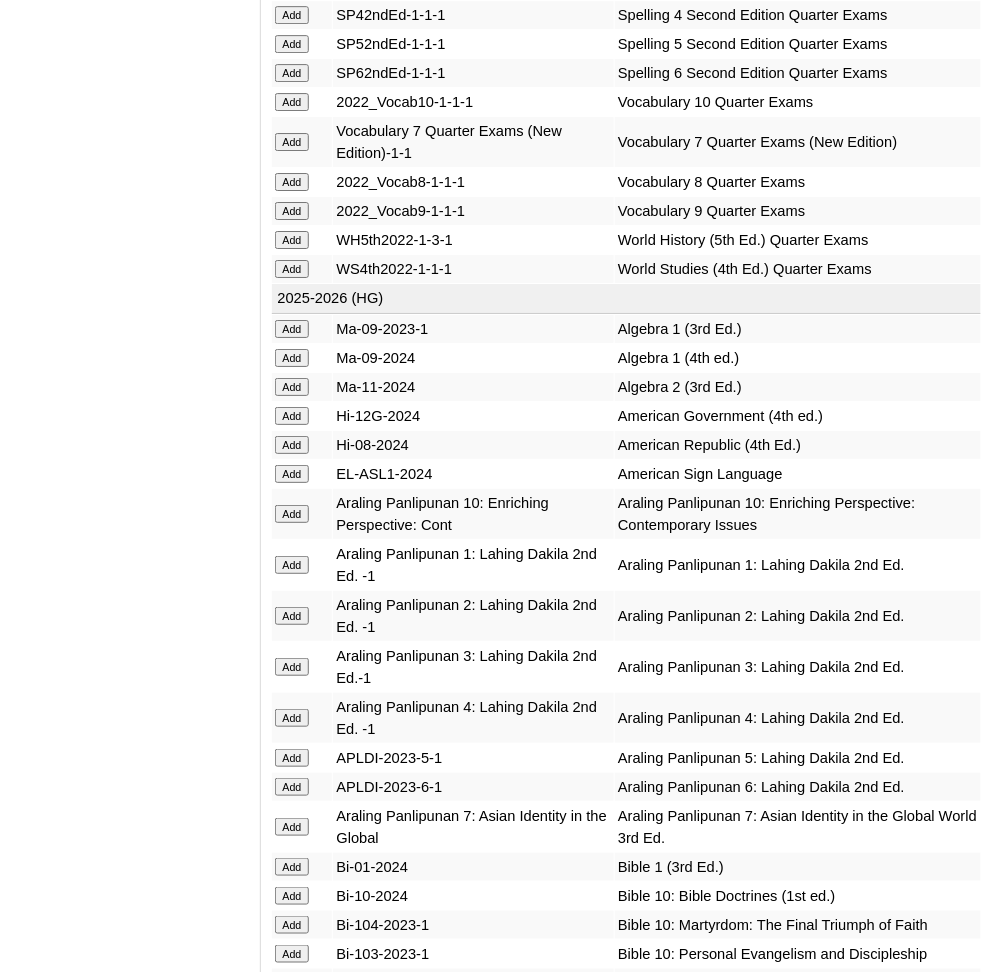 scroll, scrollTop: 4281, scrollLeft: 0, axis: vertical 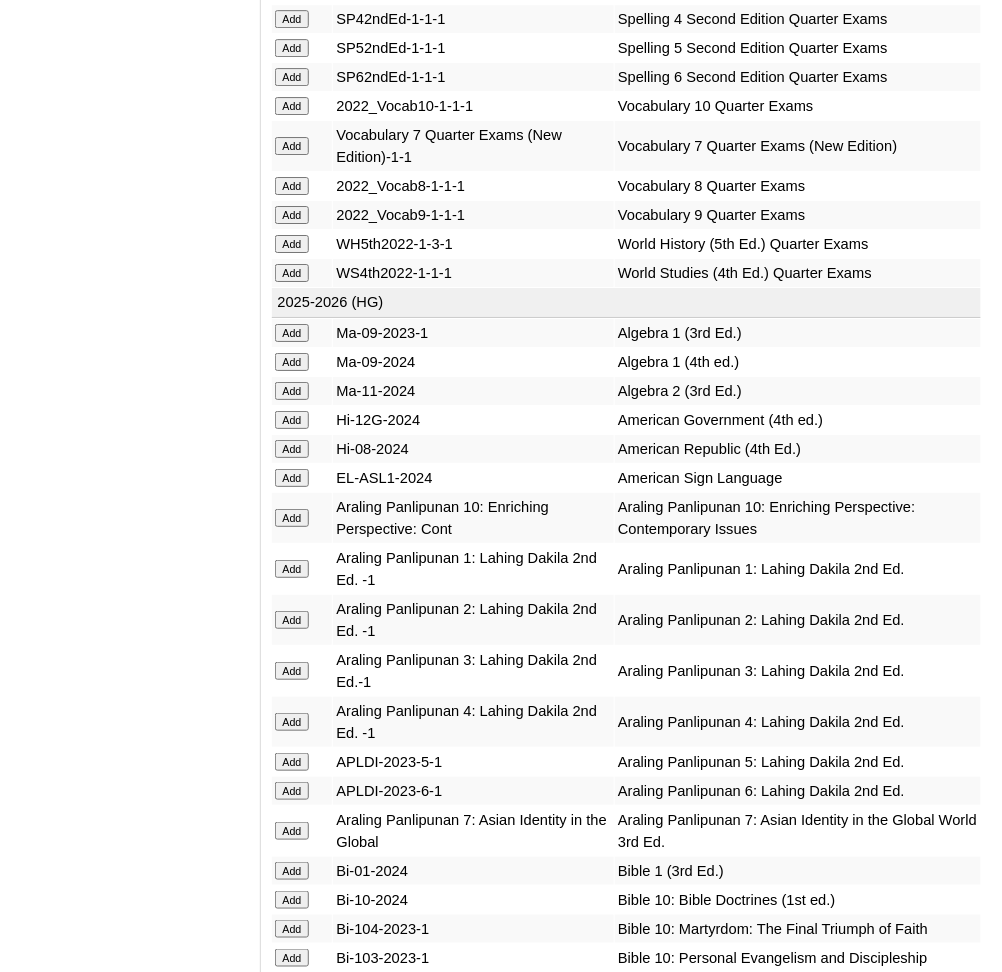 click on "Add" at bounding box center [292, -3882] 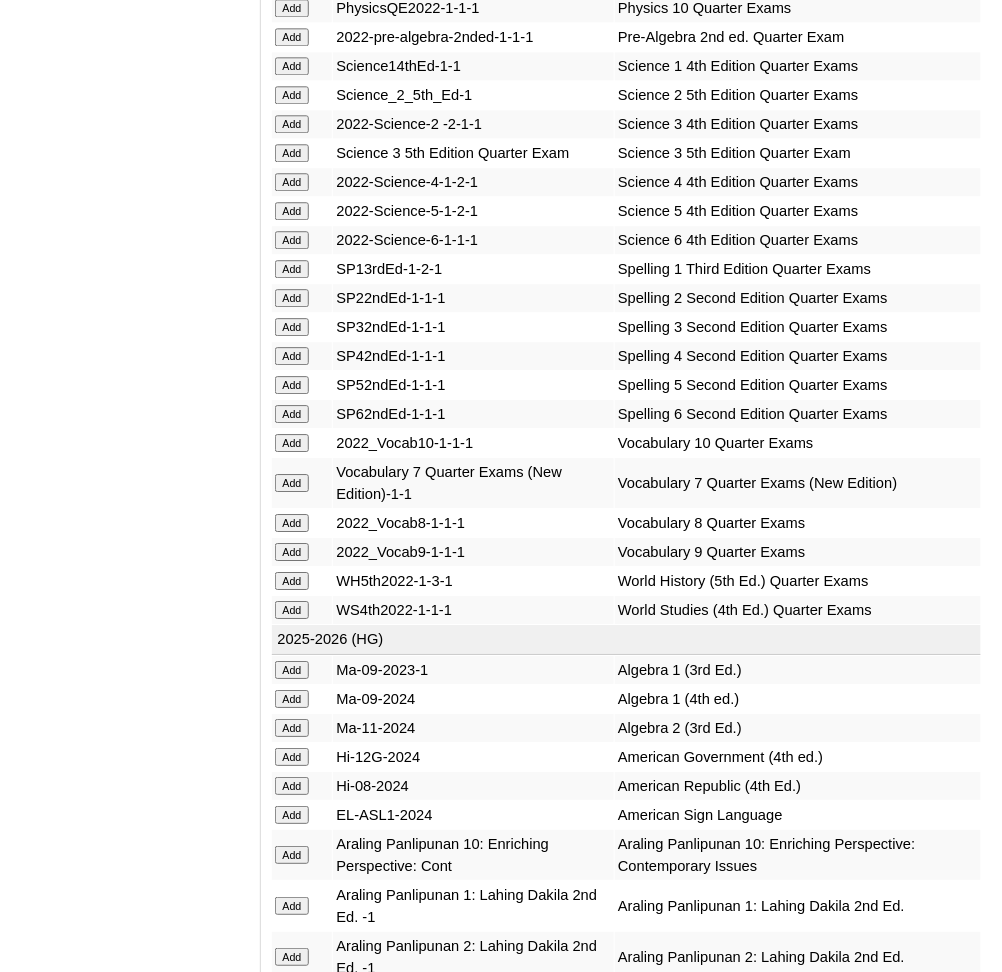 scroll, scrollTop: 3945, scrollLeft: 0, axis: vertical 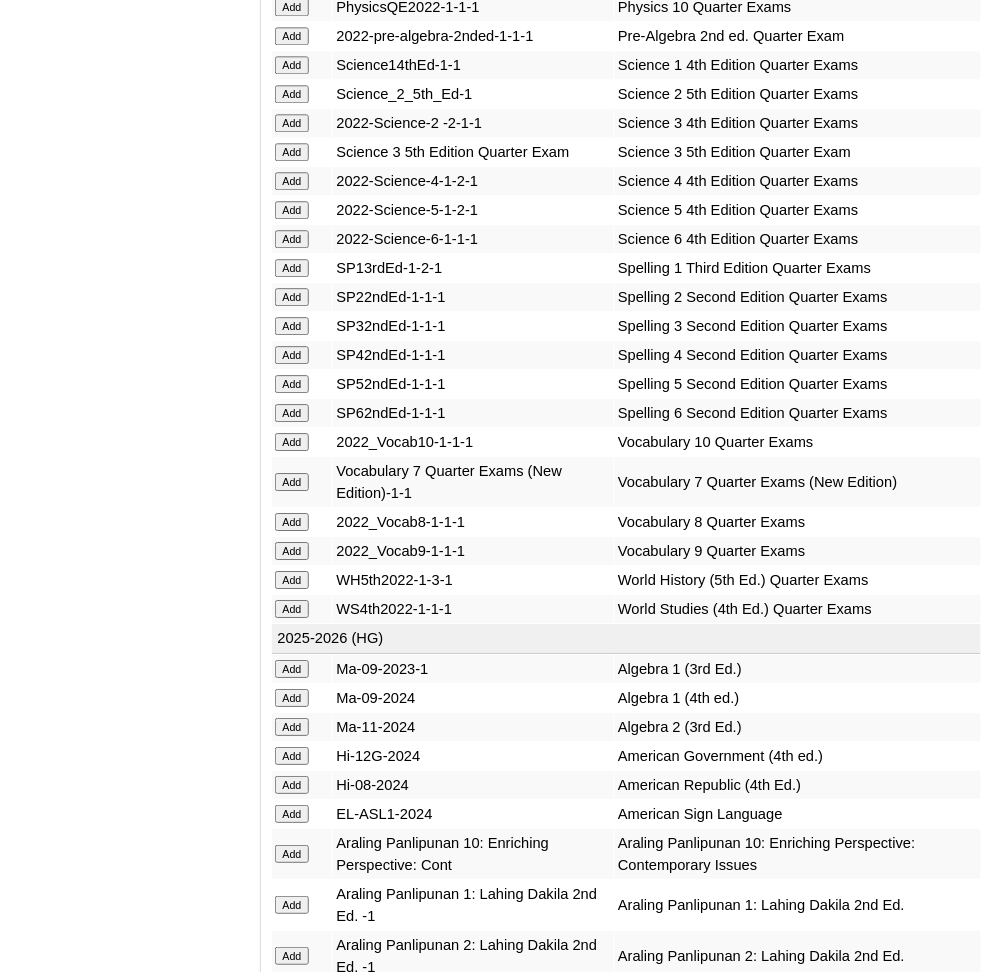 click on "Add" at bounding box center [292, -3546] 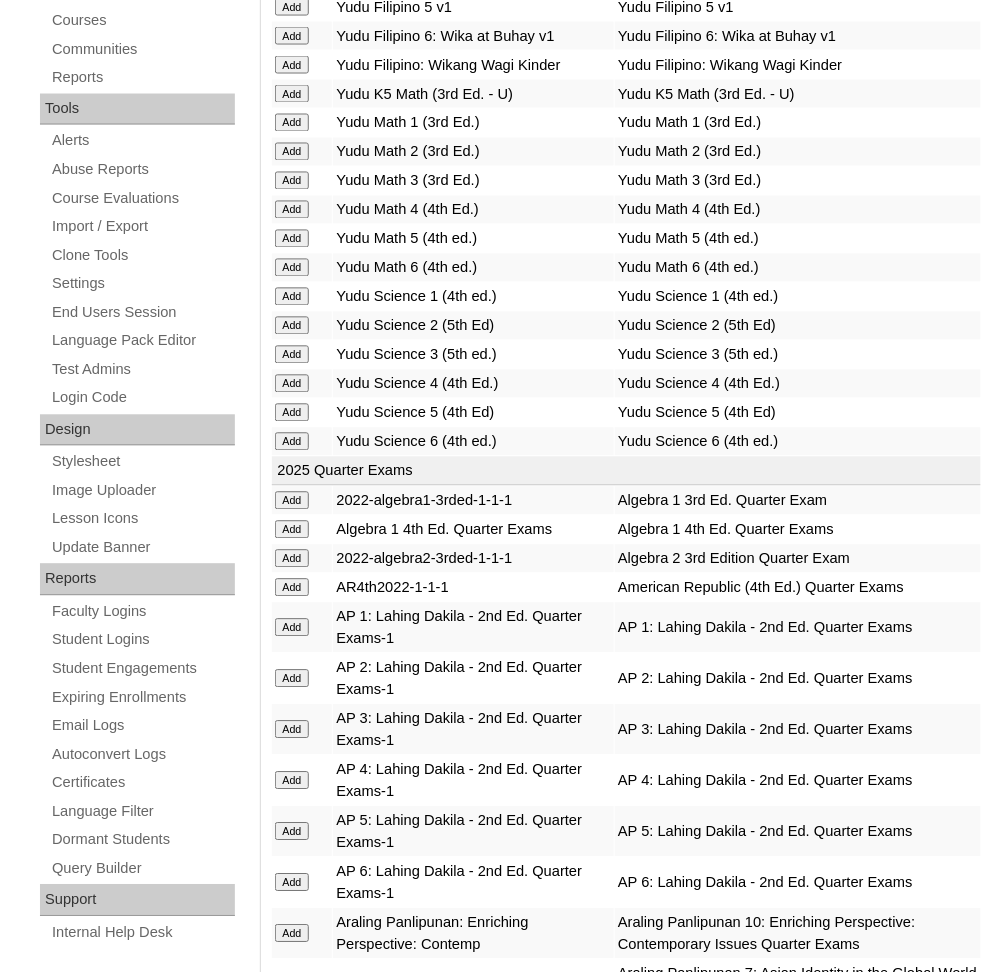 scroll, scrollTop: 651, scrollLeft: 0, axis: vertical 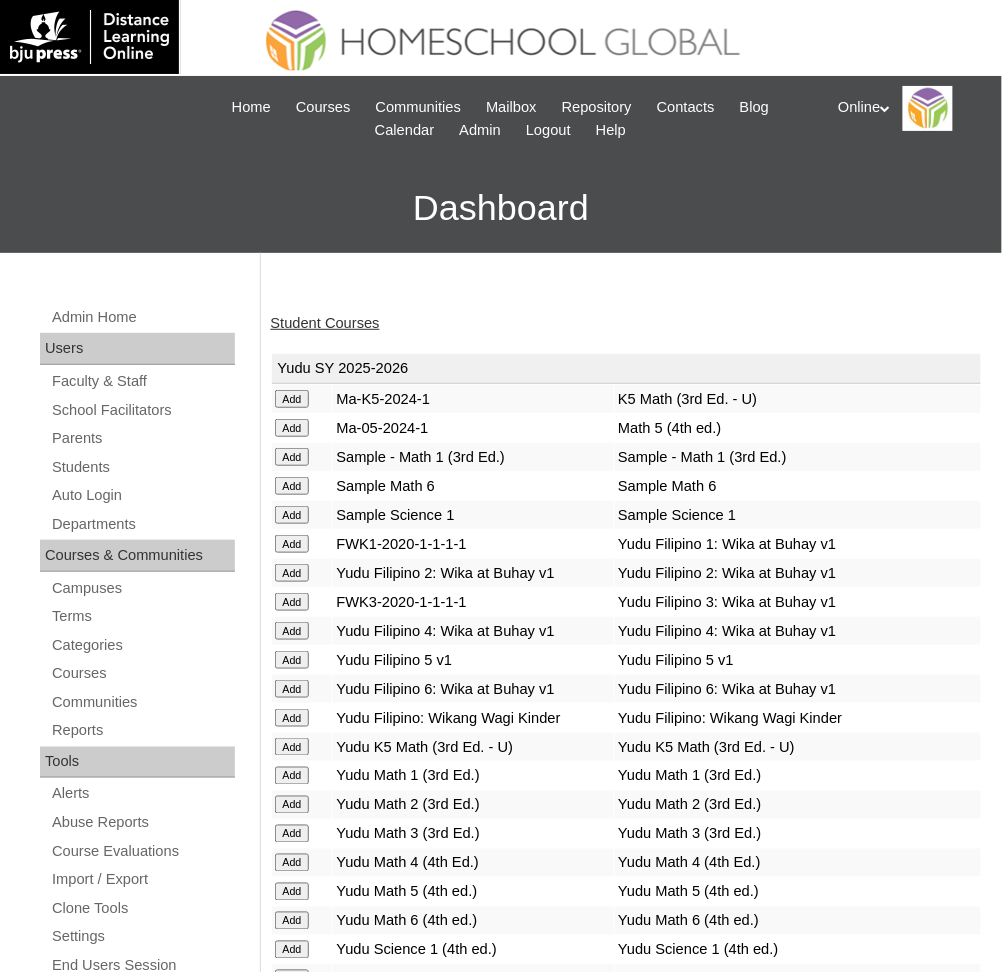 click on "Student Courses" at bounding box center [325, 323] 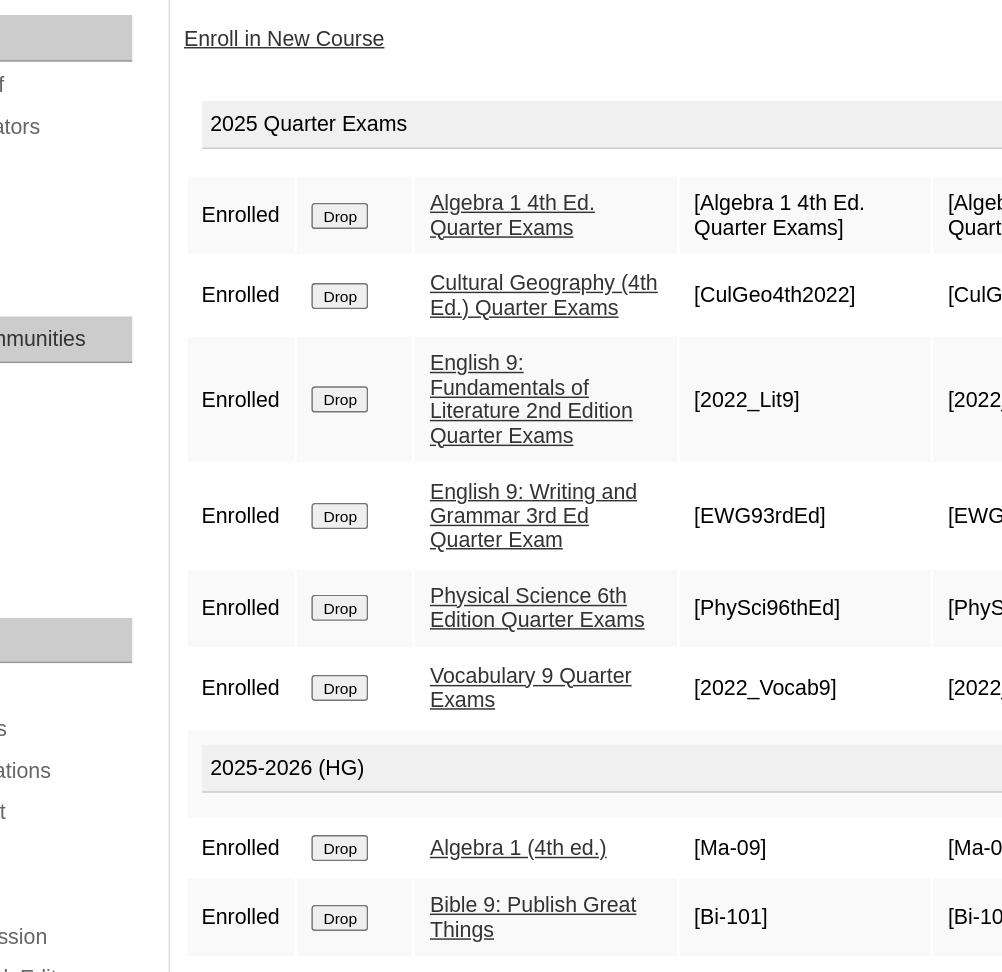 scroll, scrollTop: 21, scrollLeft: 0, axis: vertical 